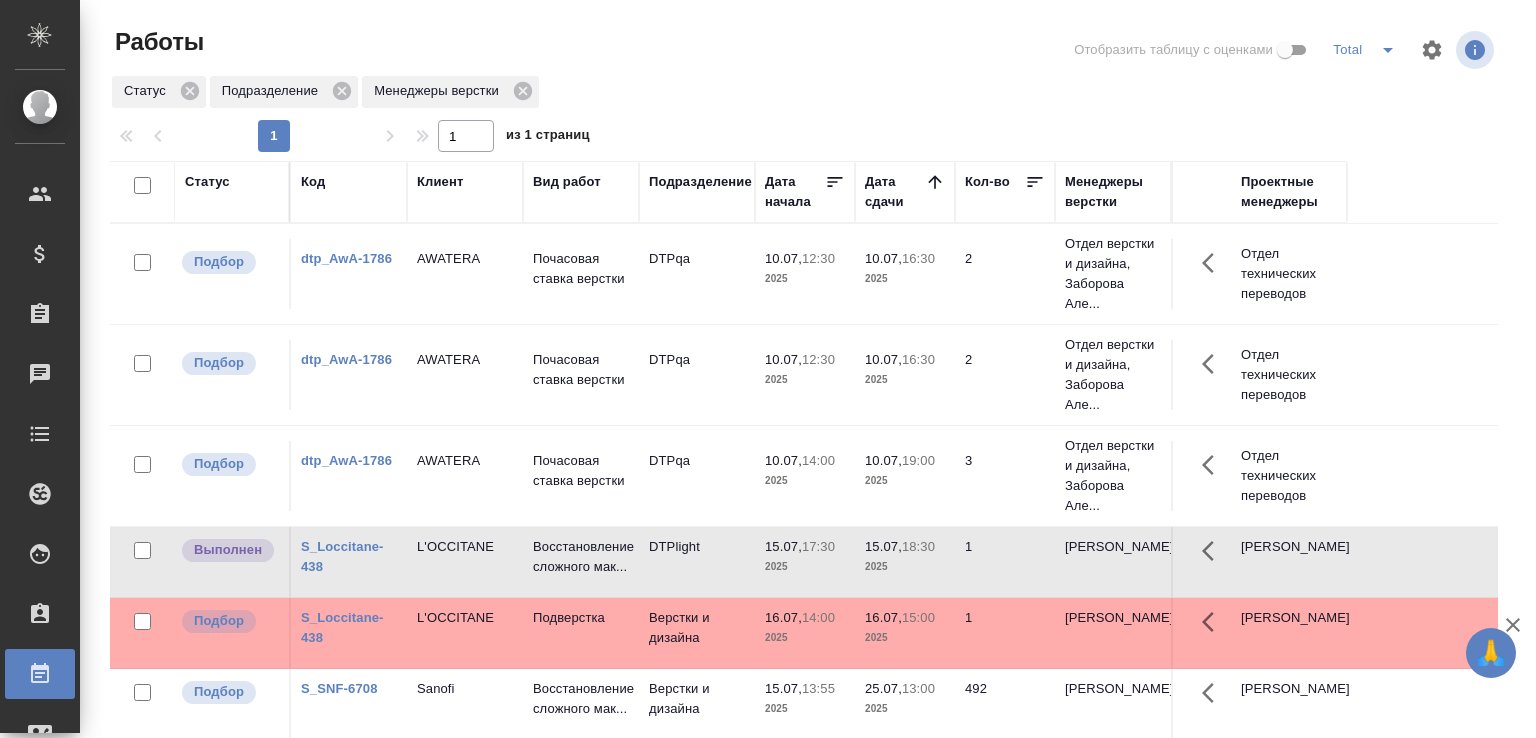scroll, scrollTop: 0, scrollLeft: 0, axis: both 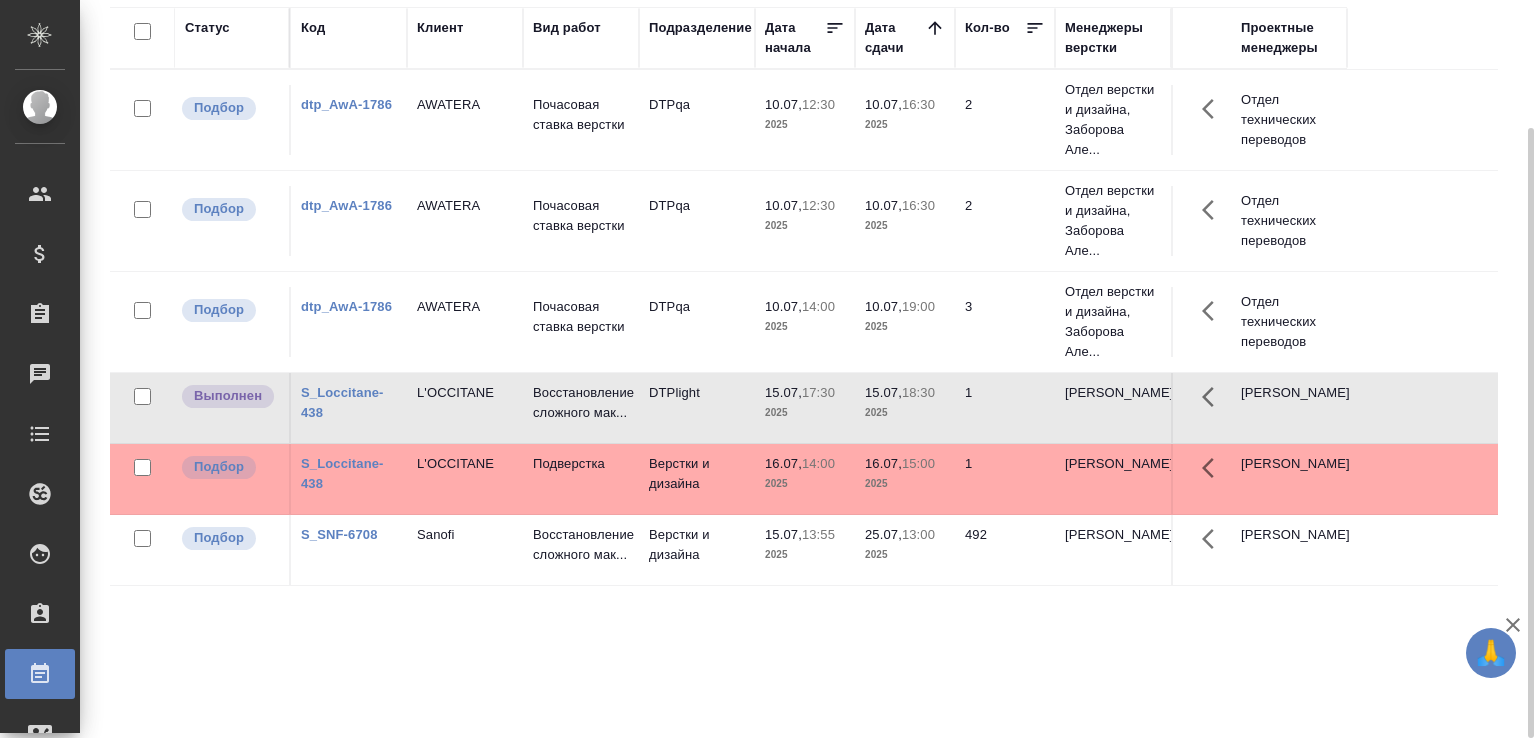click on "15.07,  18:30 2025" at bounding box center [905, 120] 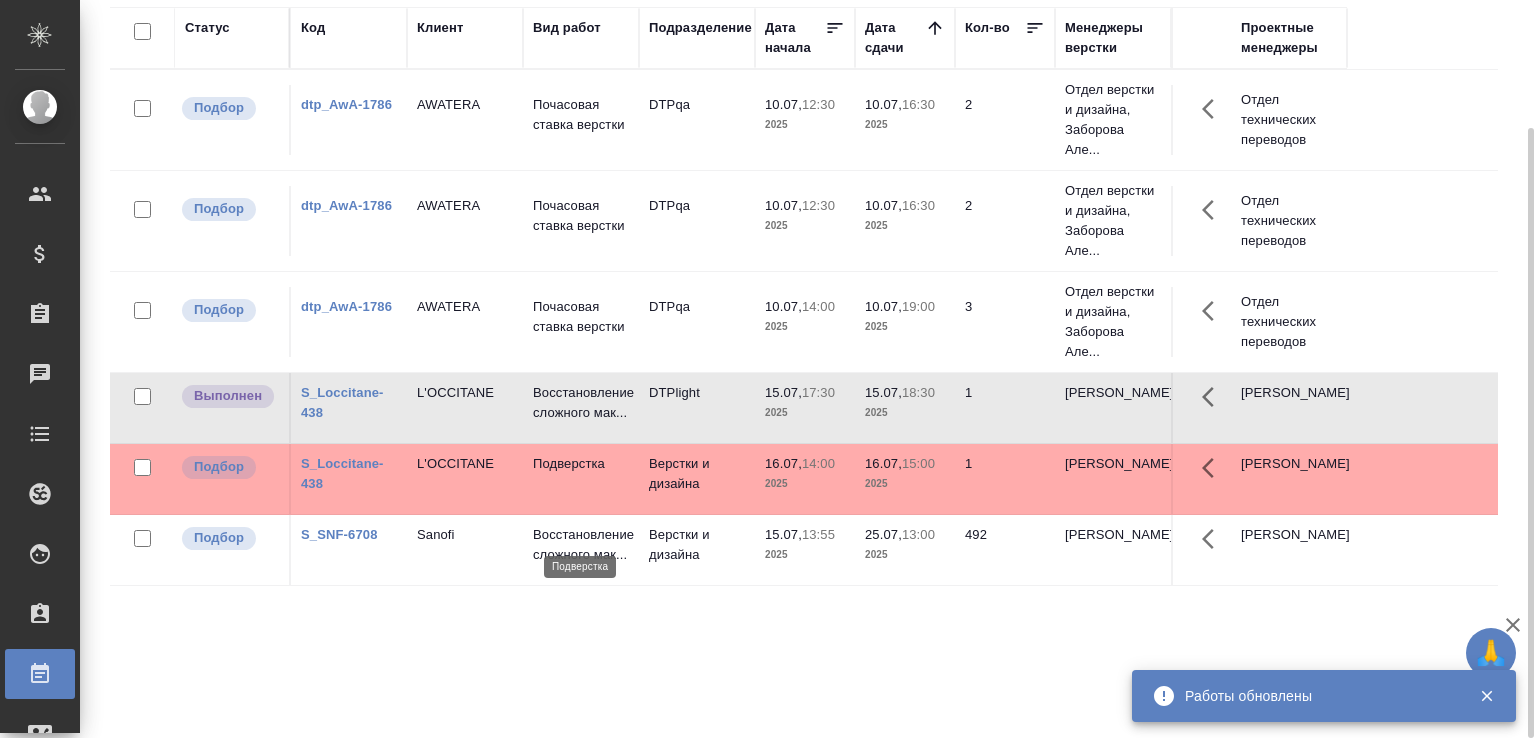 click on "Подверстка" at bounding box center [581, 464] 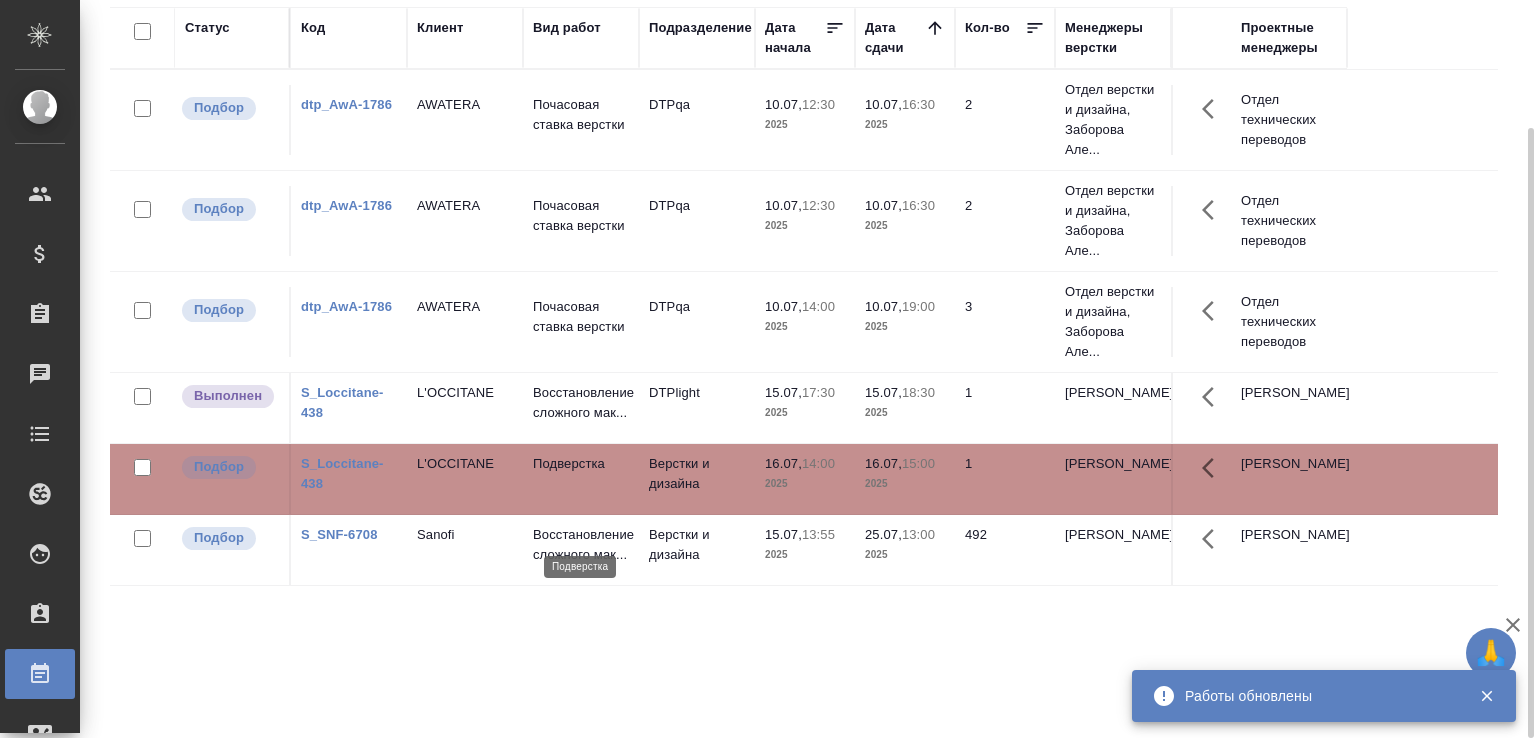 click on "Подверстка" at bounding box center (581, 464) 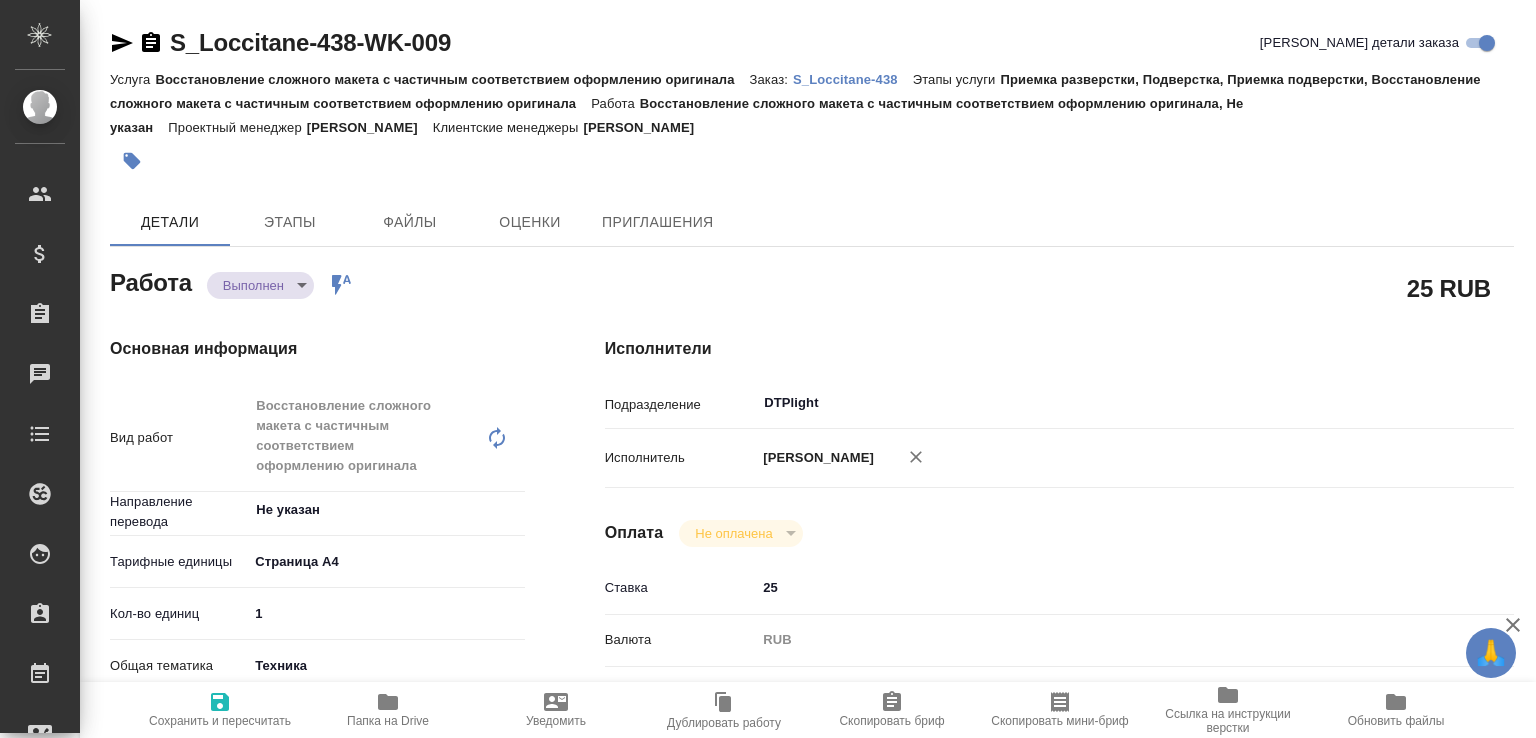 scroll, scrollTop: 0, scrollLeft: 0, axis: both 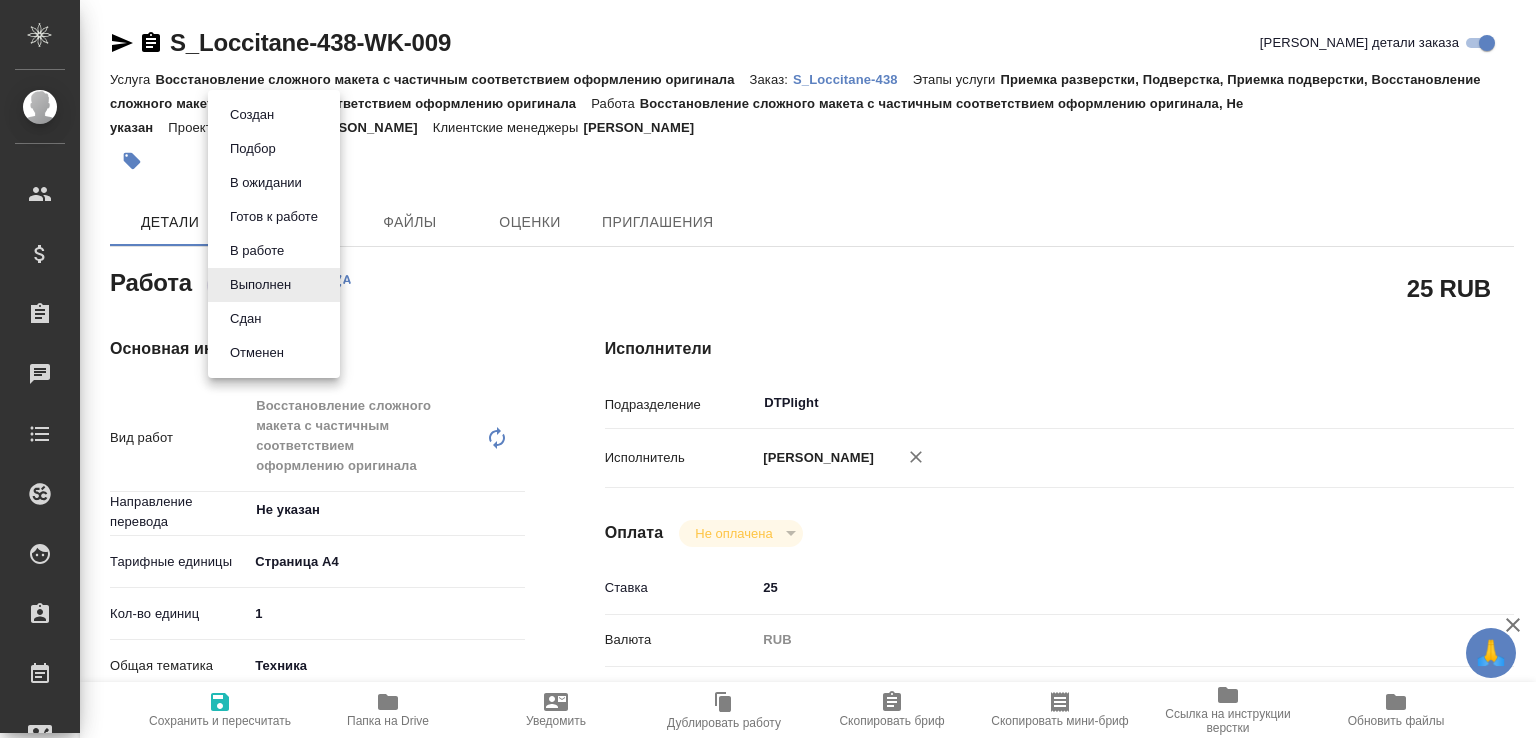 click on "🙏 .cls-1
fill:#fff;
AWATERA Малофеева Екатерина e.malofeeva Клиенты Спецификации Заказы 0 Чаты Todo Проекты SC Исполнители Кандидаты Работы Входящие заявки Заявки на доставку Рекламации Проекты процессинга Конференции Выйти S_Loccitane-438-WK-009 Кратко детали заказа Услуга Восстановление сложного макета с частичным соответствием оформлению оригинала Заказ: S_Loccitane-438 Этапы услуги Приемка разверстки, Подверстка, Приемка подверстки, Восстановление сложного макета с частичным соответствием оформлению оригинала Работа Проектный менеджер Сергеева Анастасия Этапы" at bounding box center (768, 369) 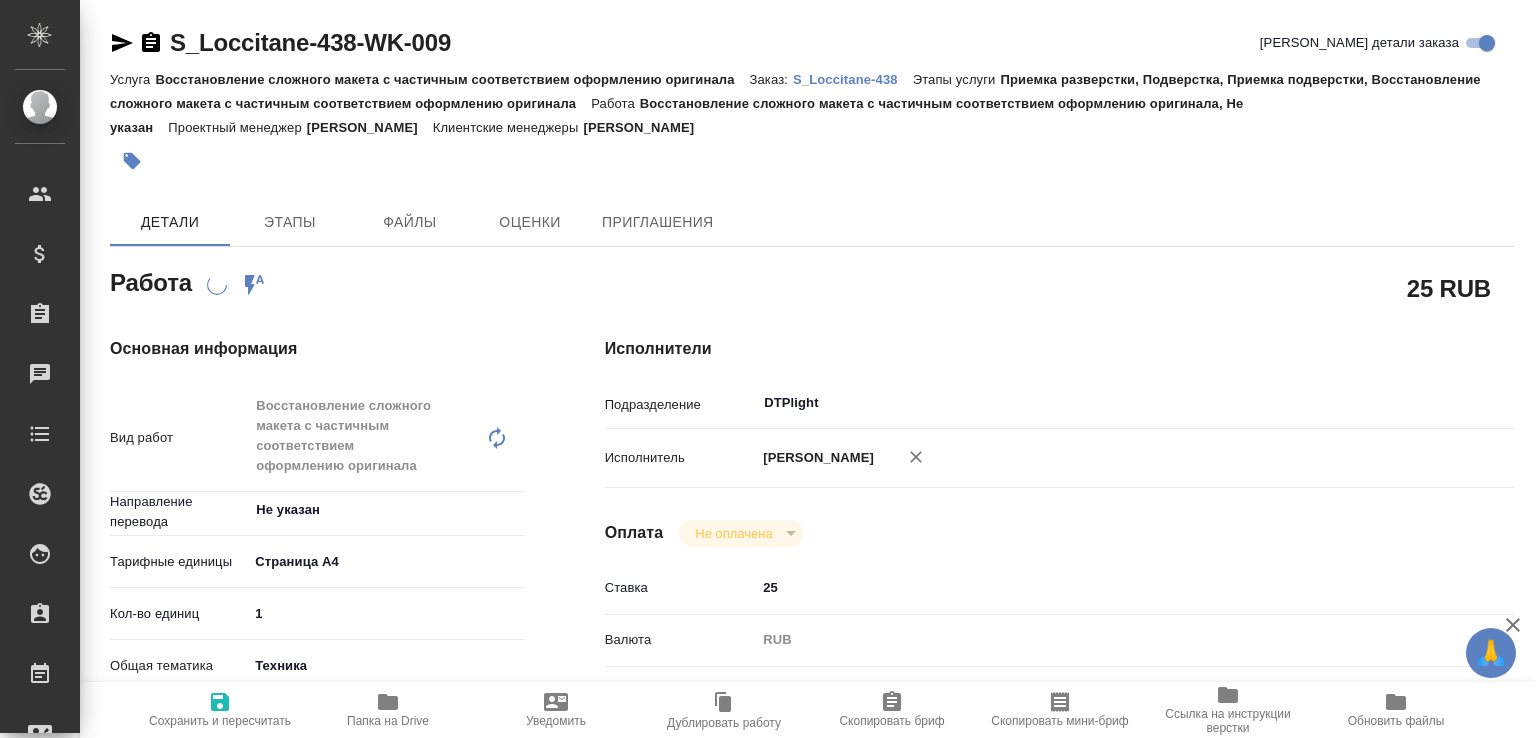 click 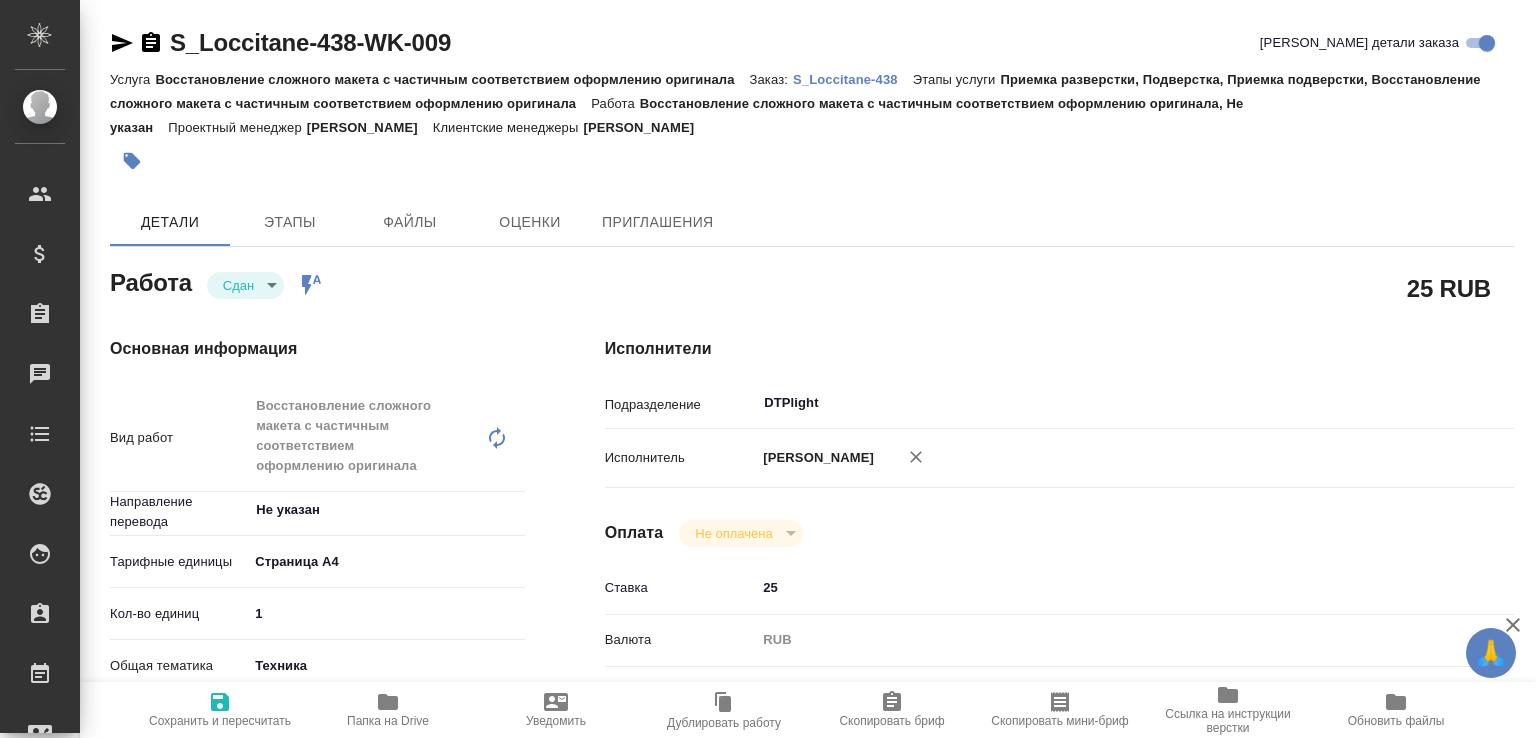 type on "x" 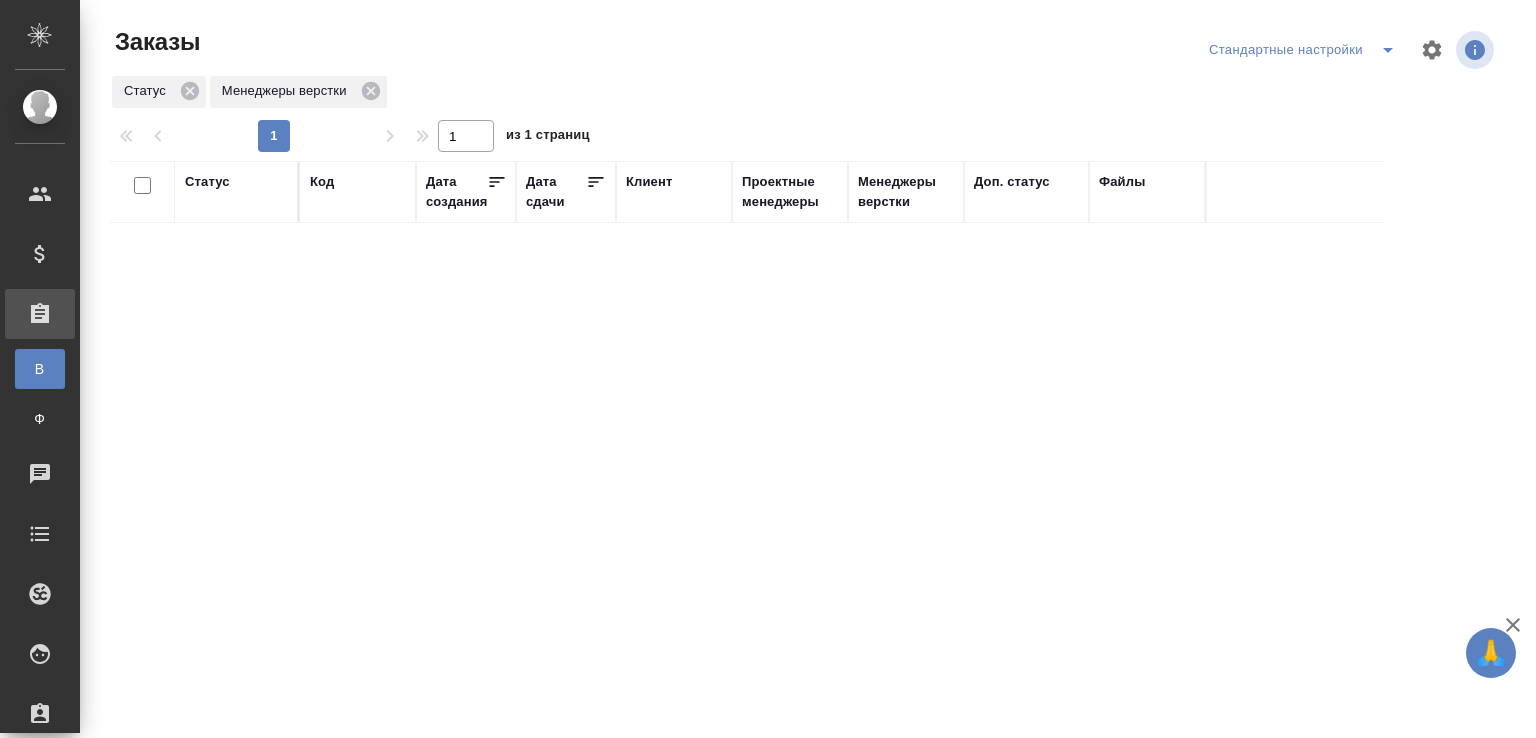 scroll, scrollTop: 0, scrollLeft: 0, axis: both 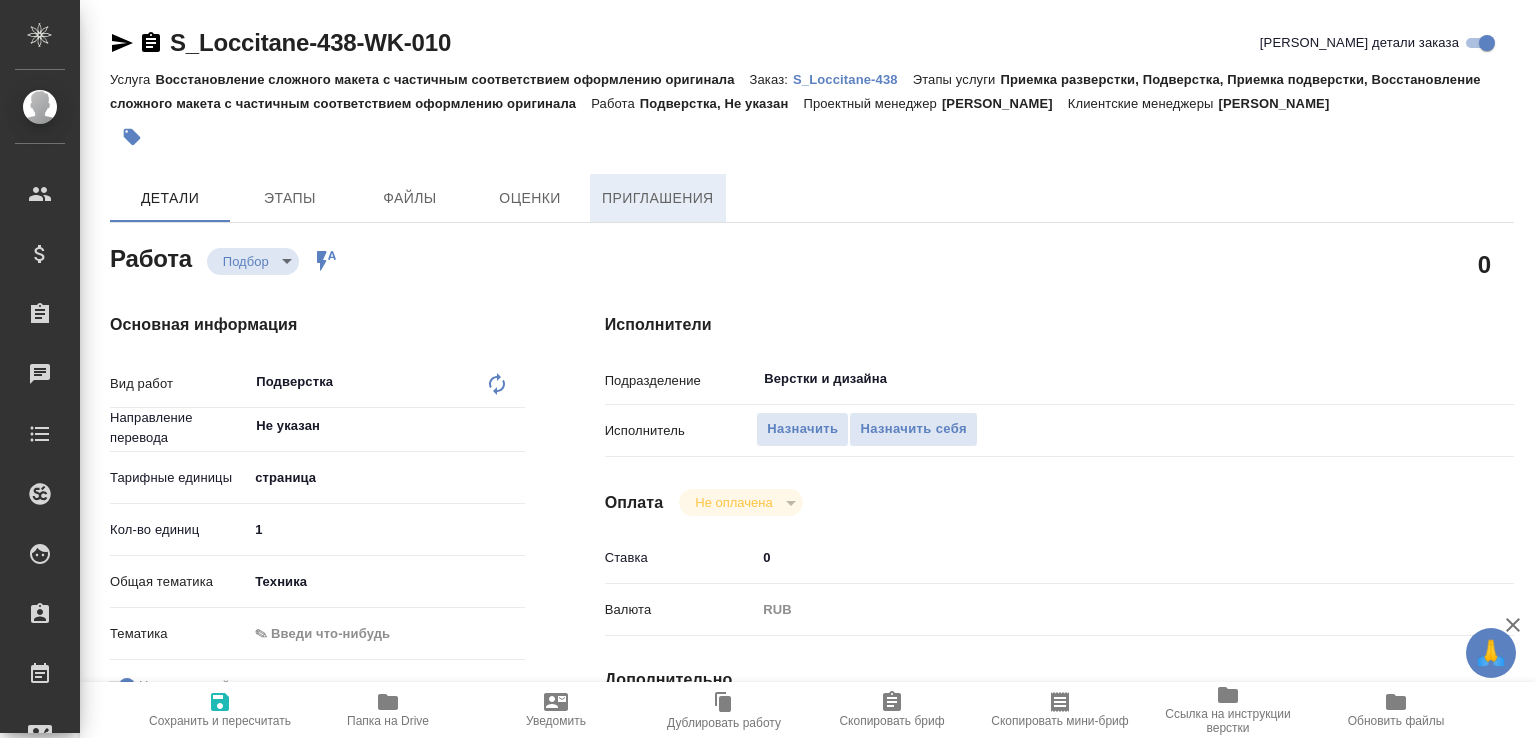 type on "x" 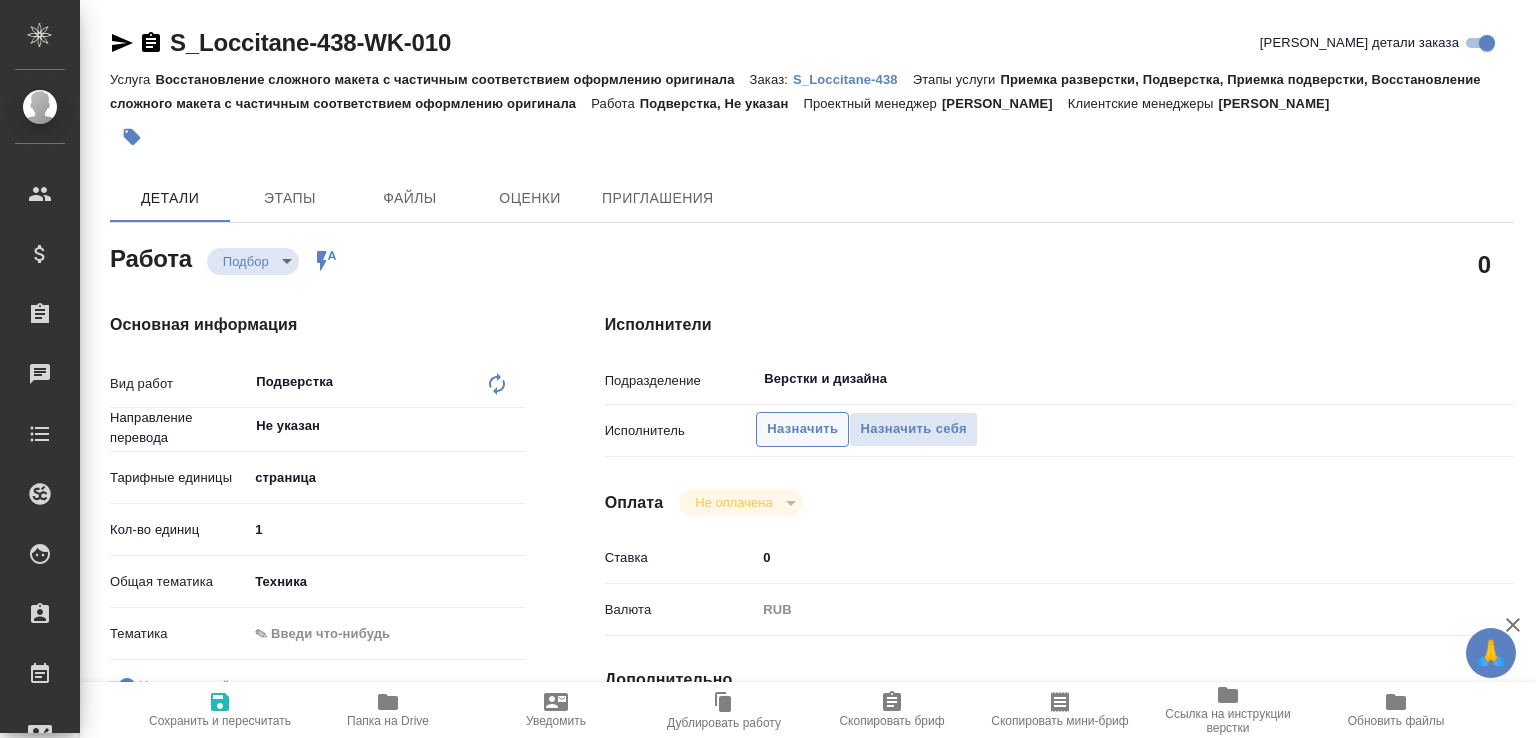 click on "Назначить" at bounding box center [802, 429] 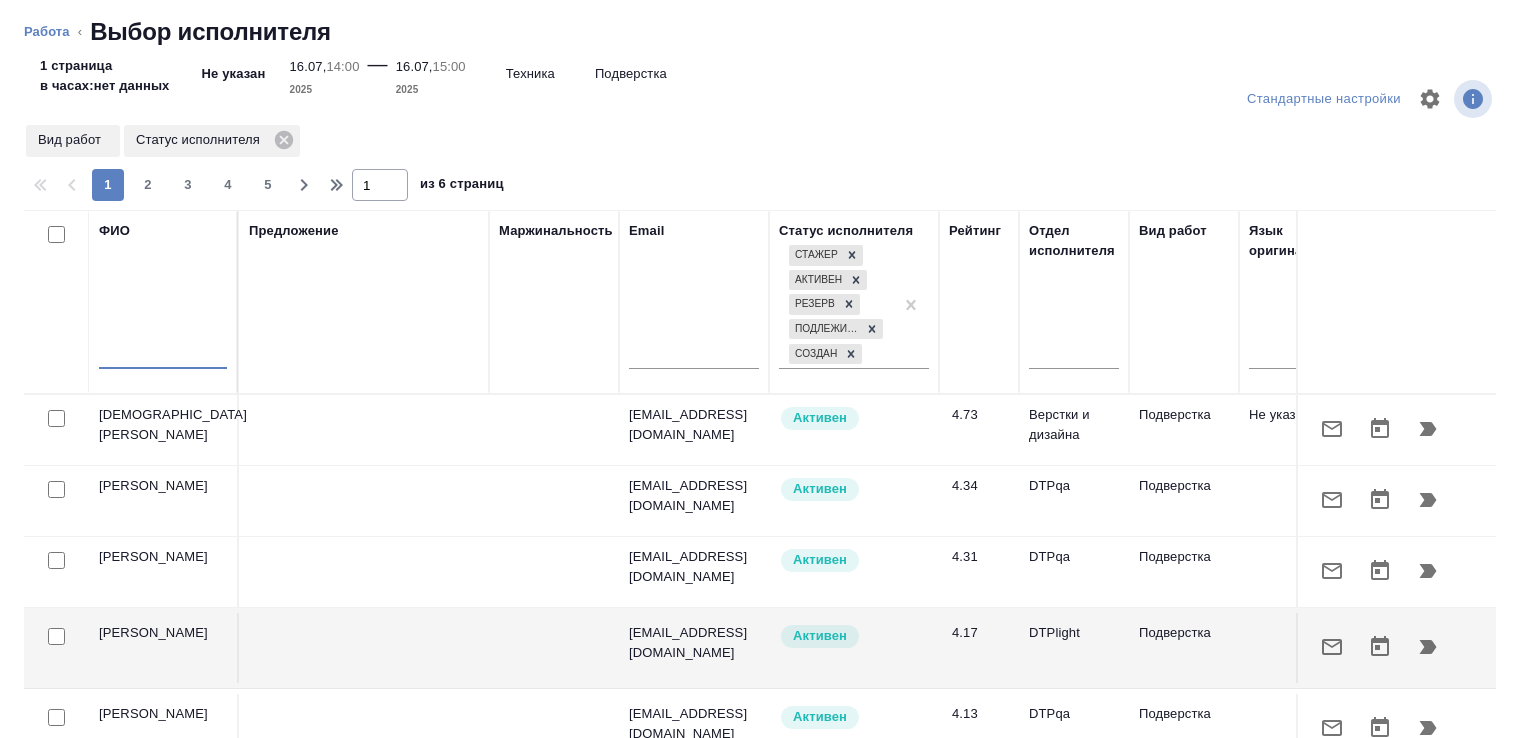click at bounding box center (163, 356) 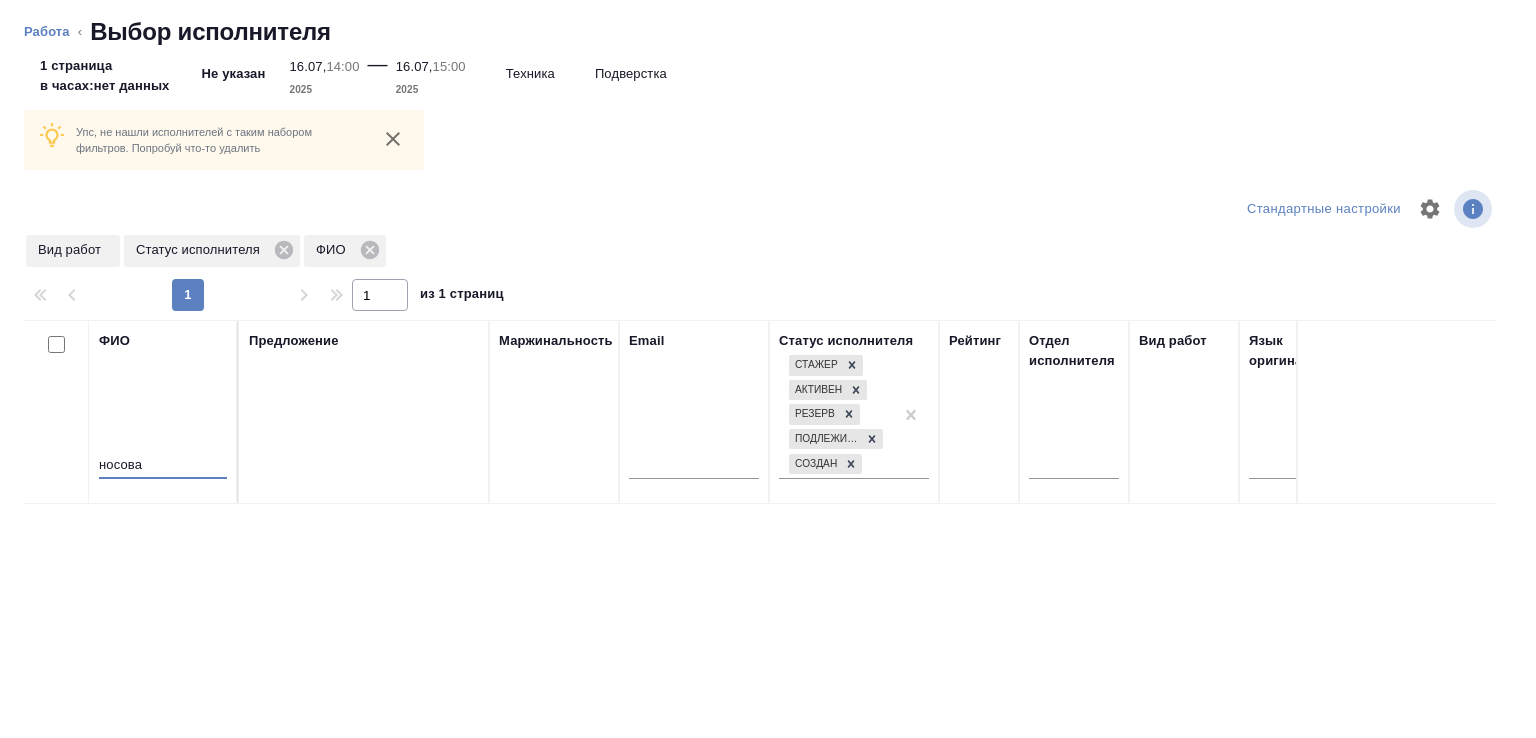 click on "носова" at bounding box center (163, 466) 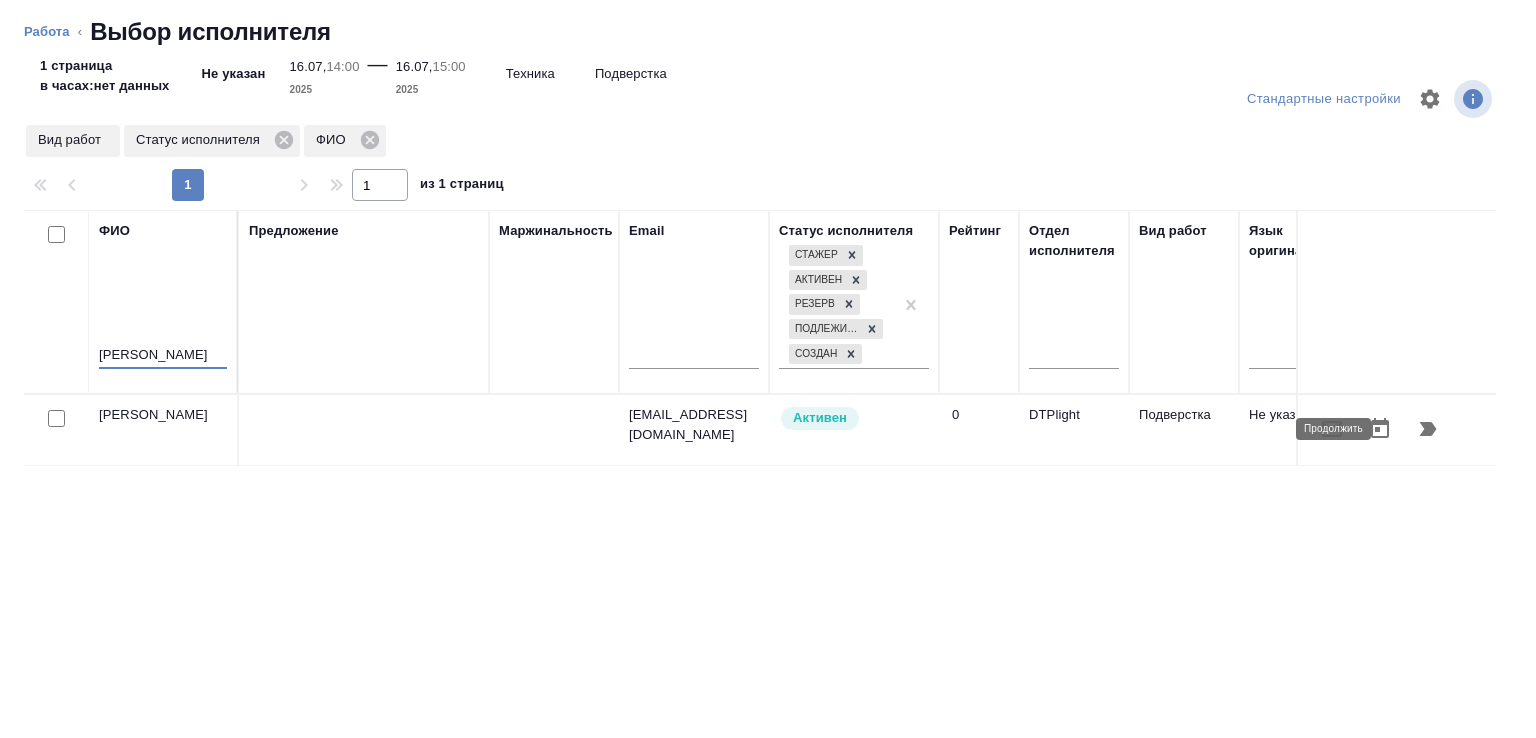 type on "носкова" 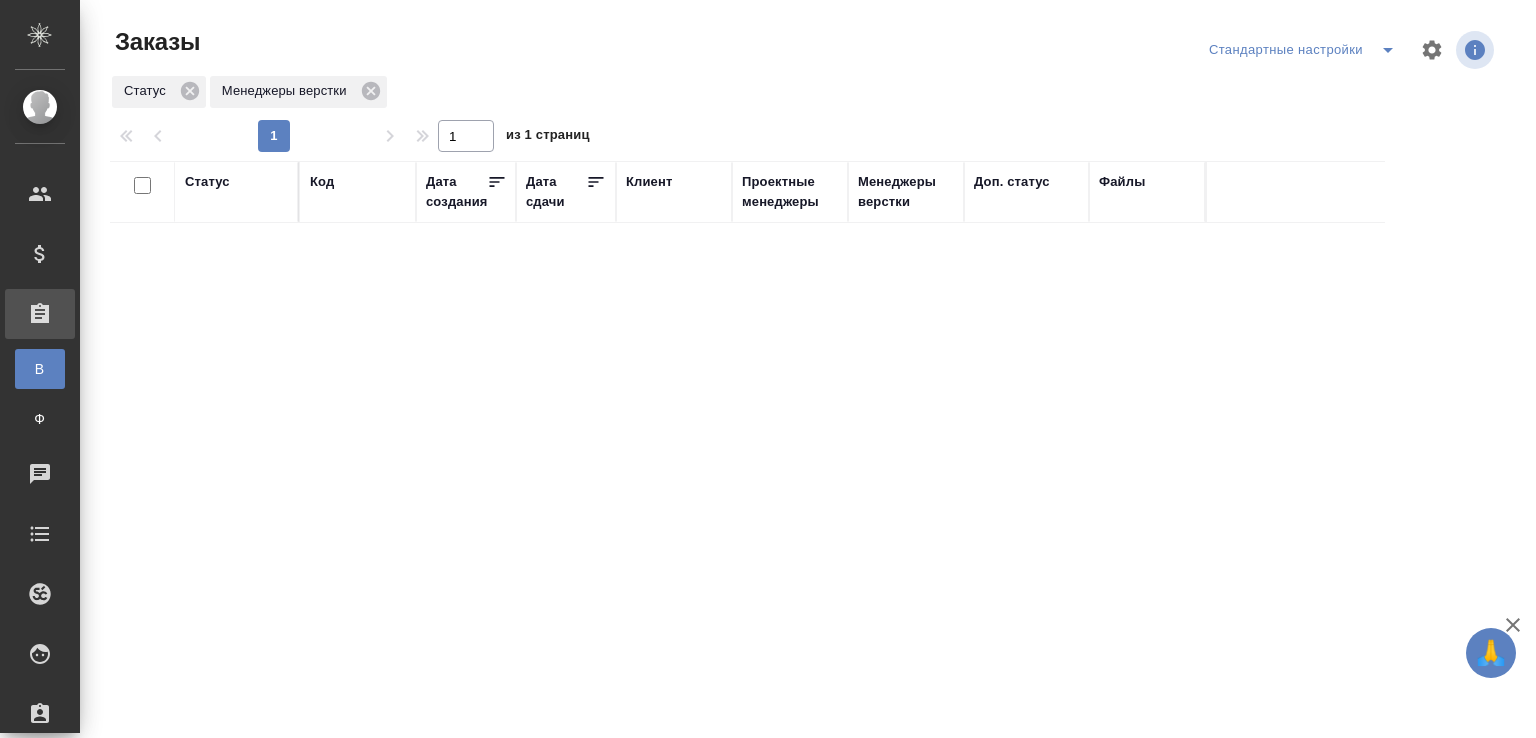 scroll, scrollTop: 0, scrollLeft: 0, axis: both 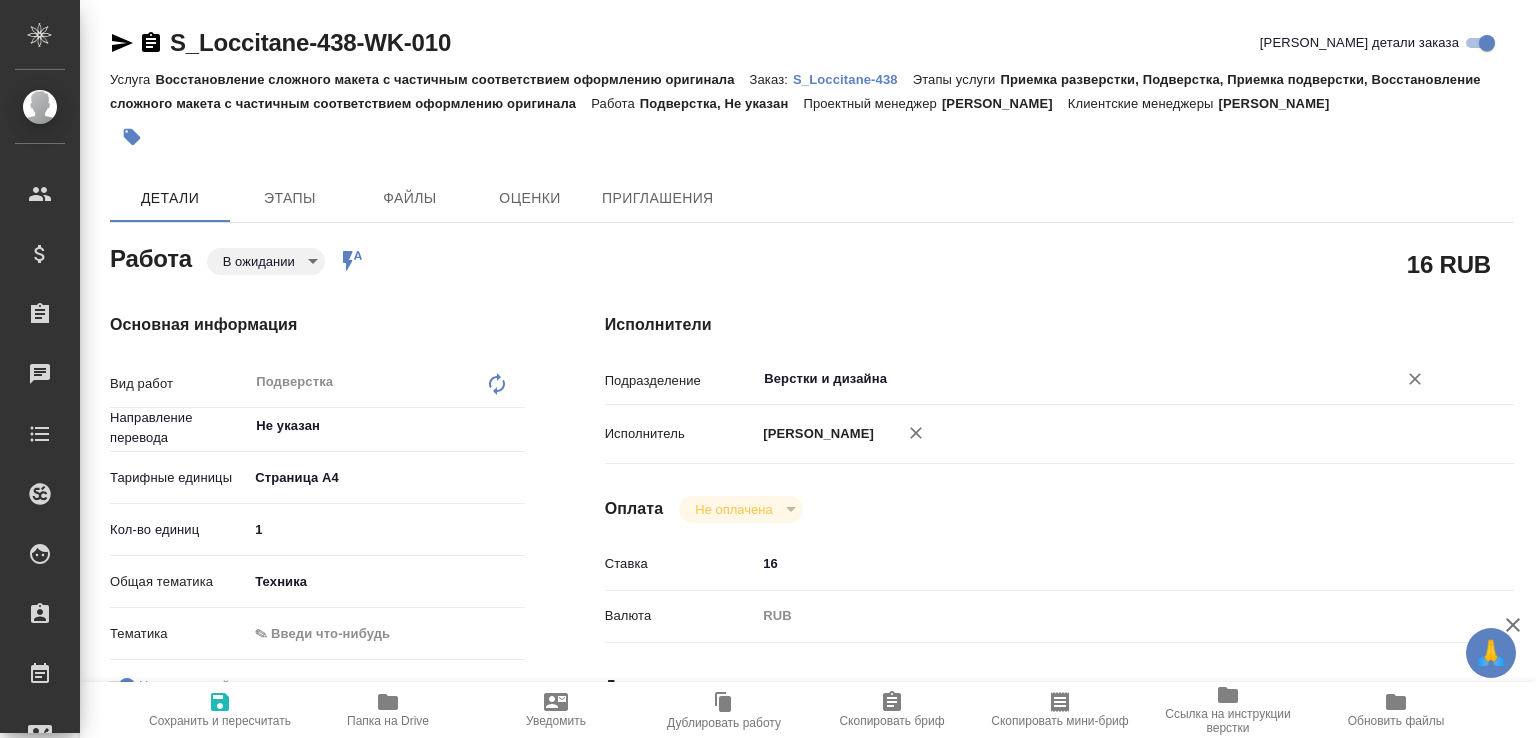 click on "Верстки и дизайна" at bounding box center (1063, 379) 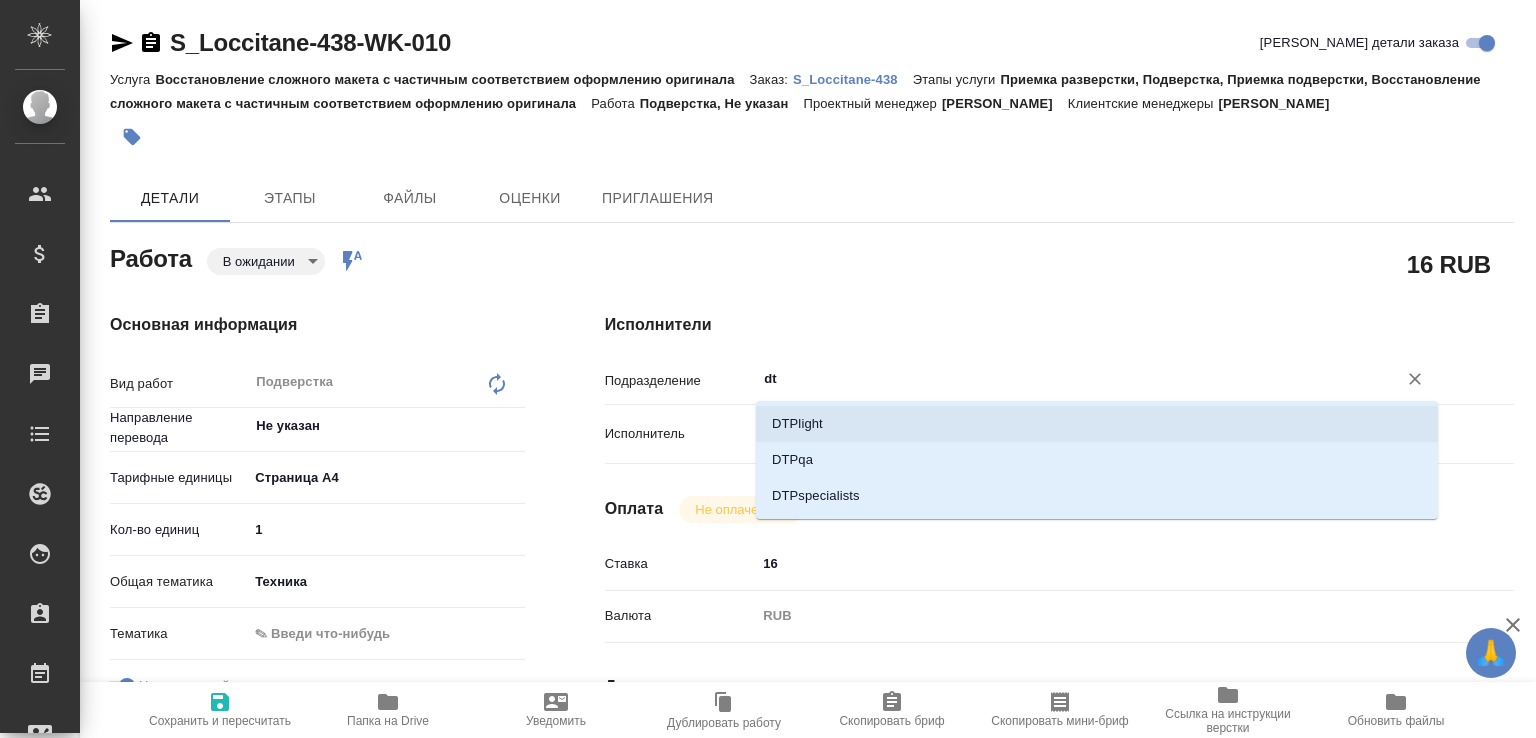 click on "DTPlight" at bounding box center (1097, 424) 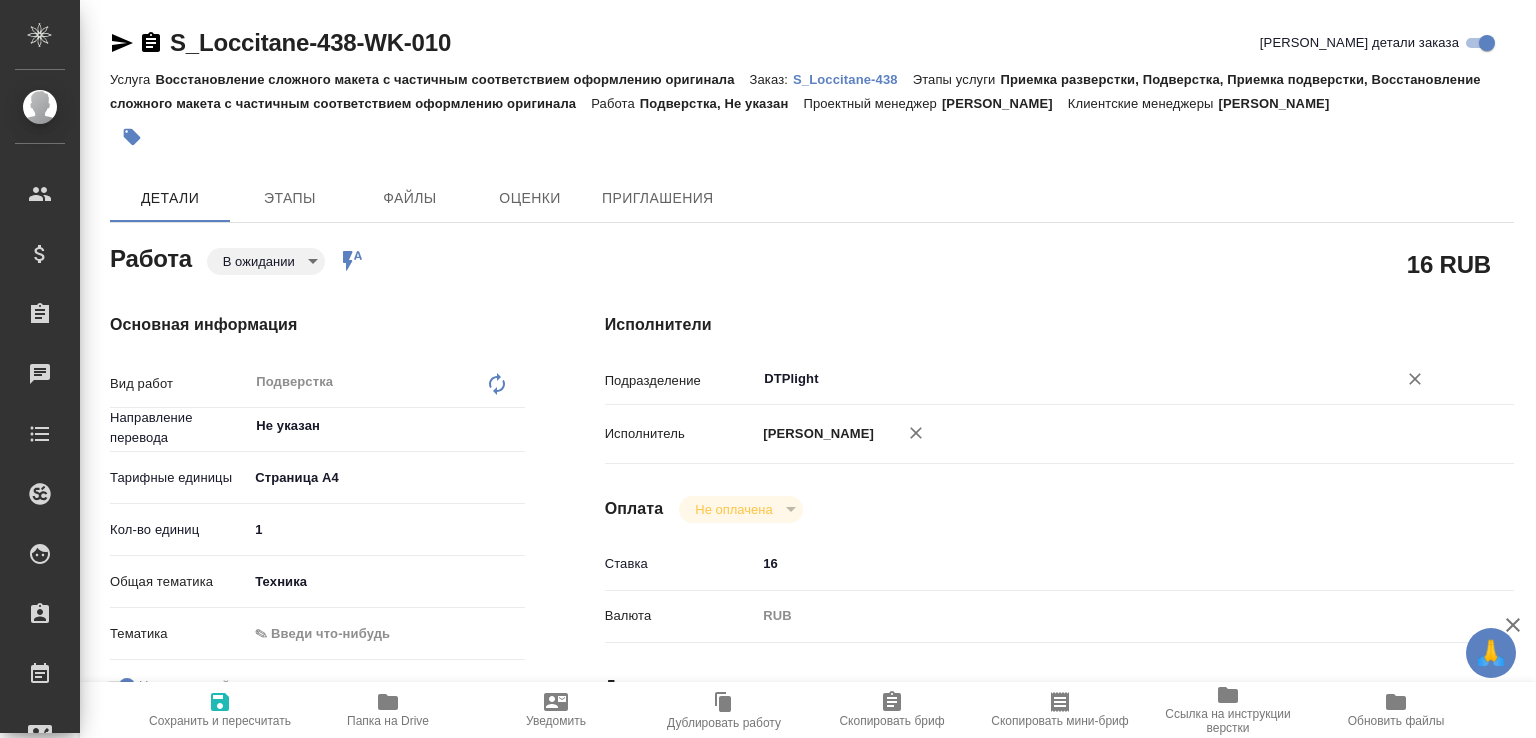 type on "DTPlight" 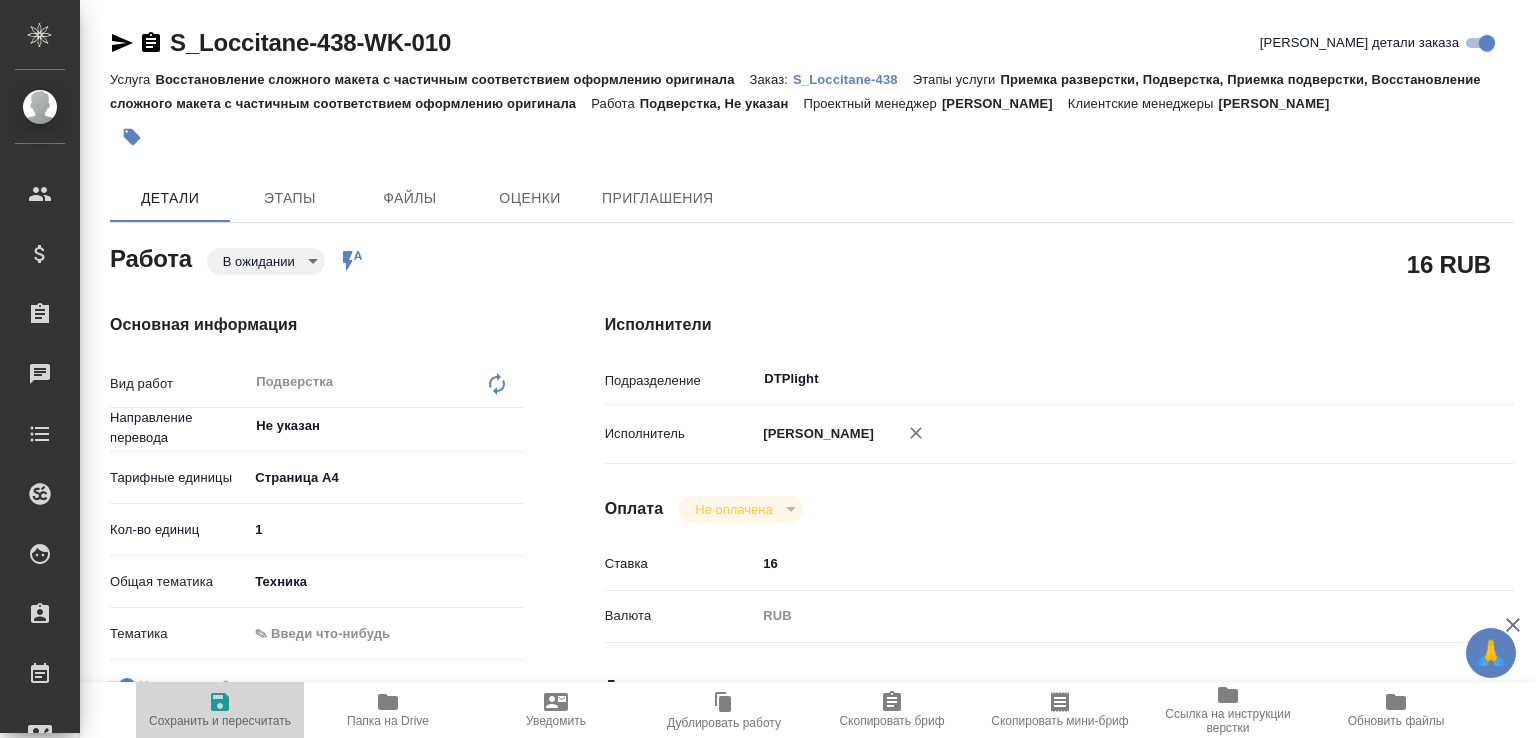 click on "Сохранить и пересчитать" at bounding box center [220, 721] 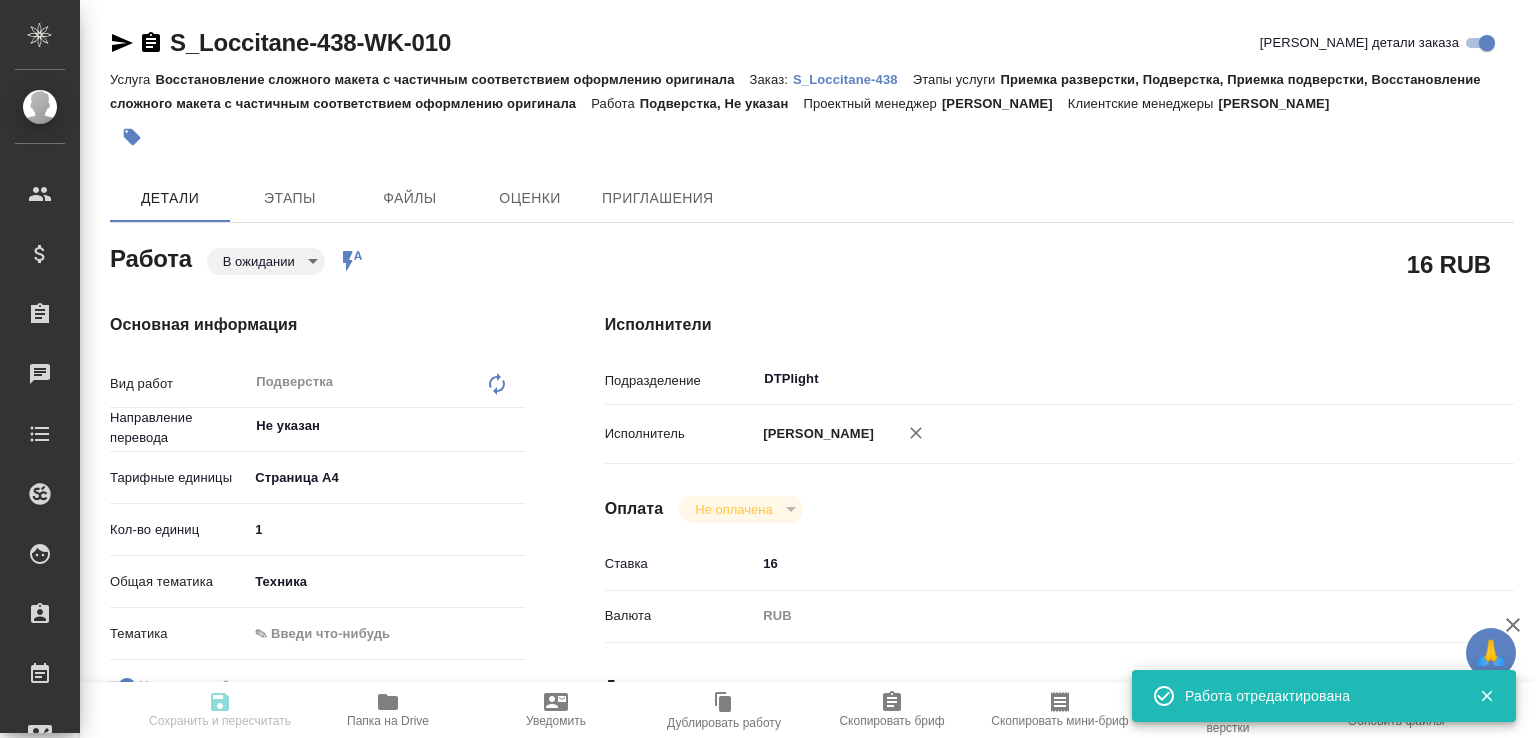type on "pending" 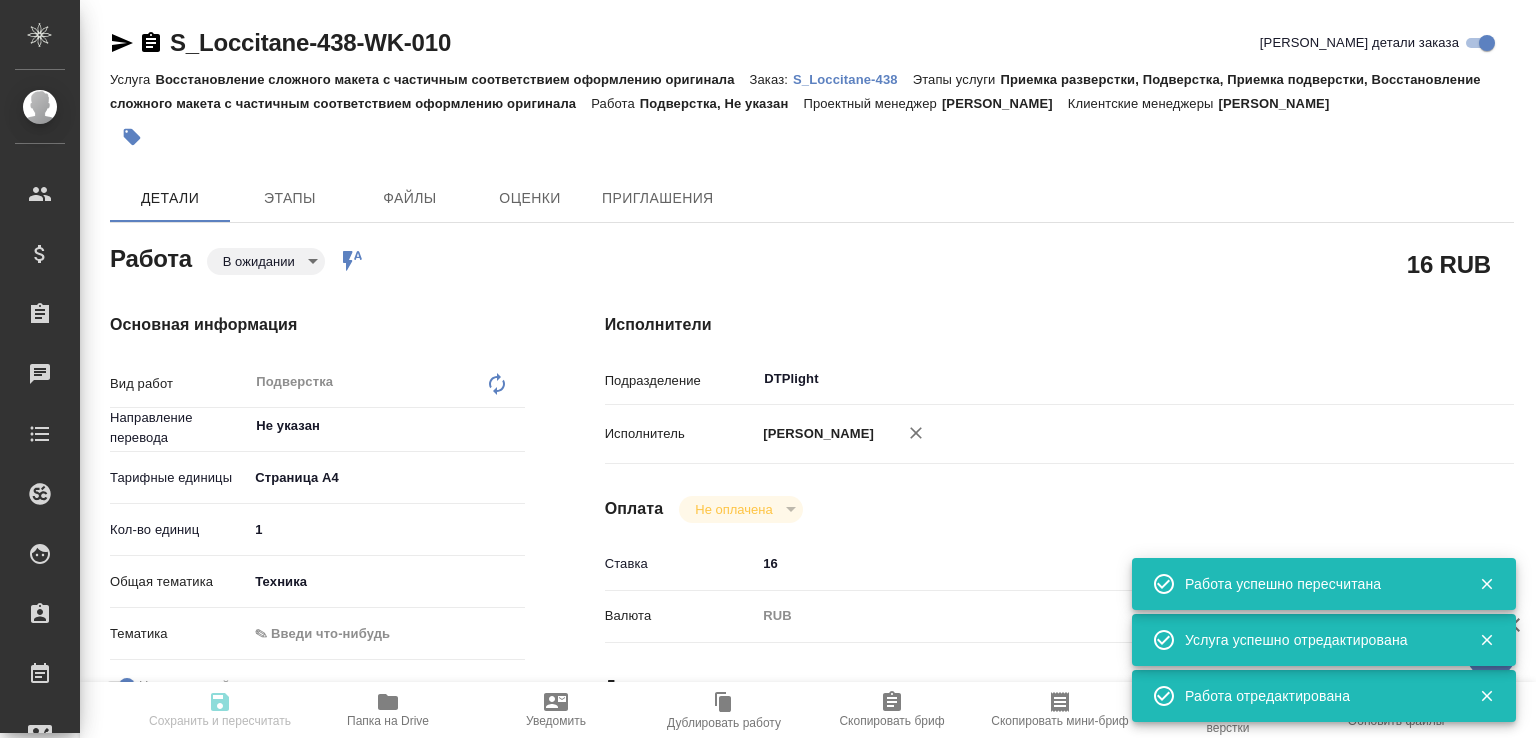 type on "pending" 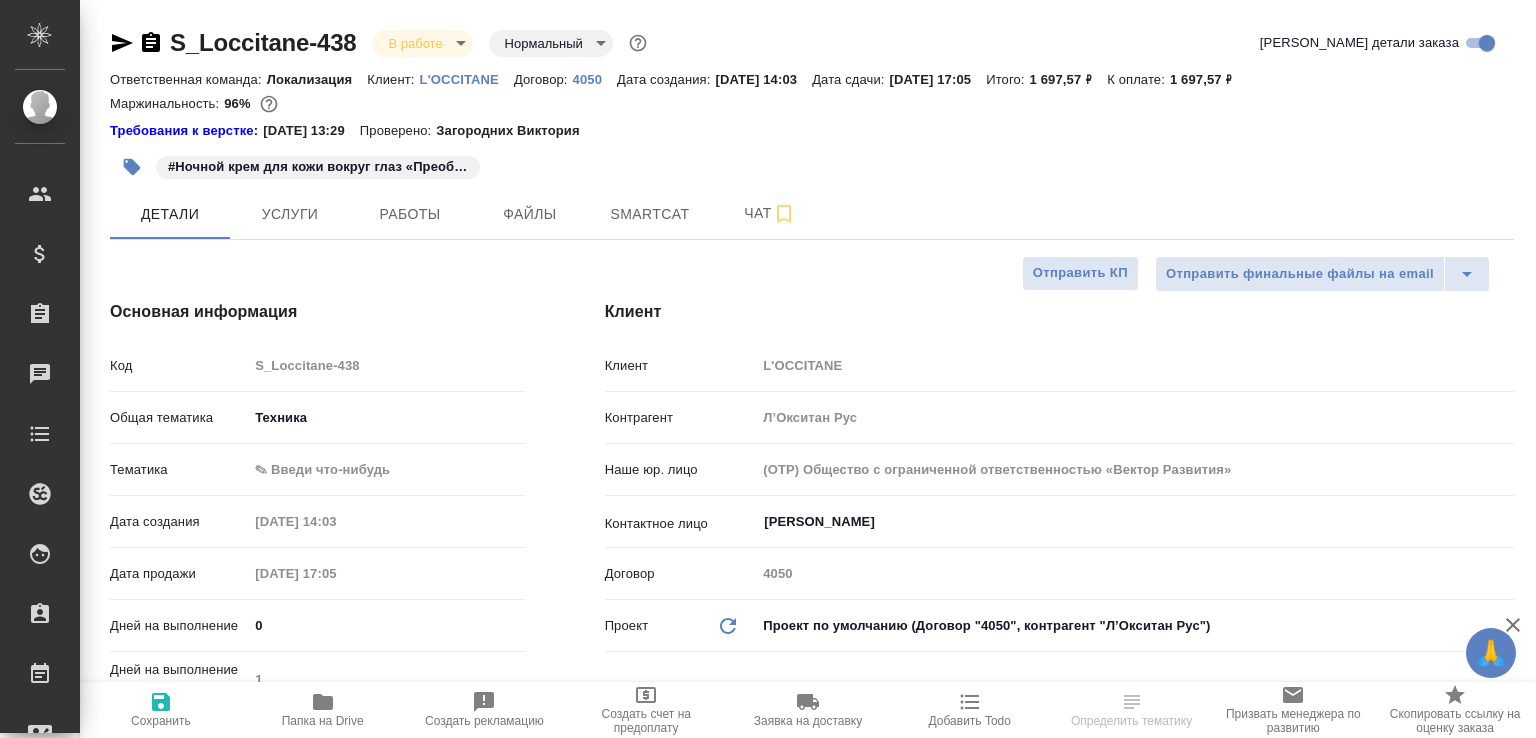 select on "RU" 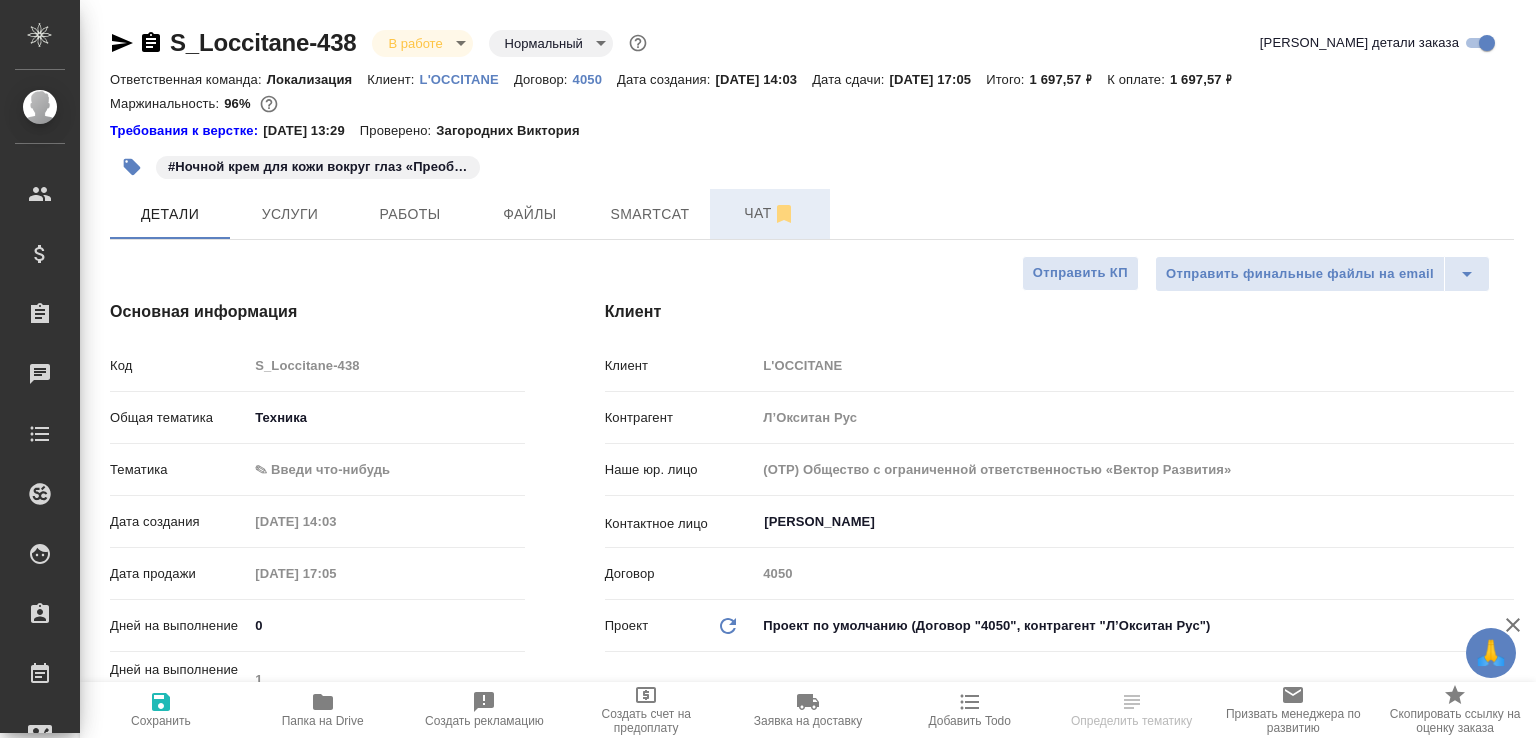 click on "Чат" at bounding box center [770, 213] 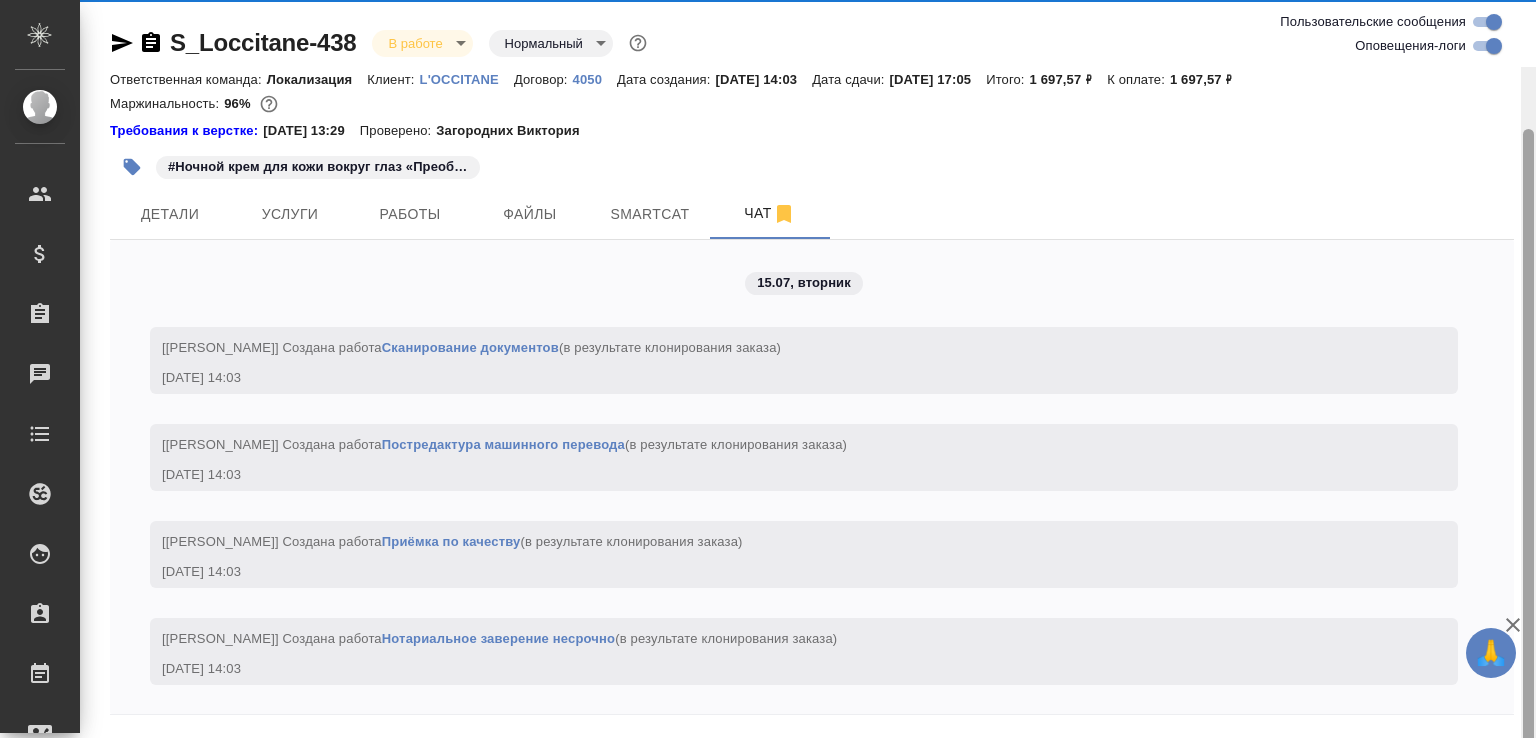 scroll, scrollTop: 67, scrollLeft: 0, axis: vertical 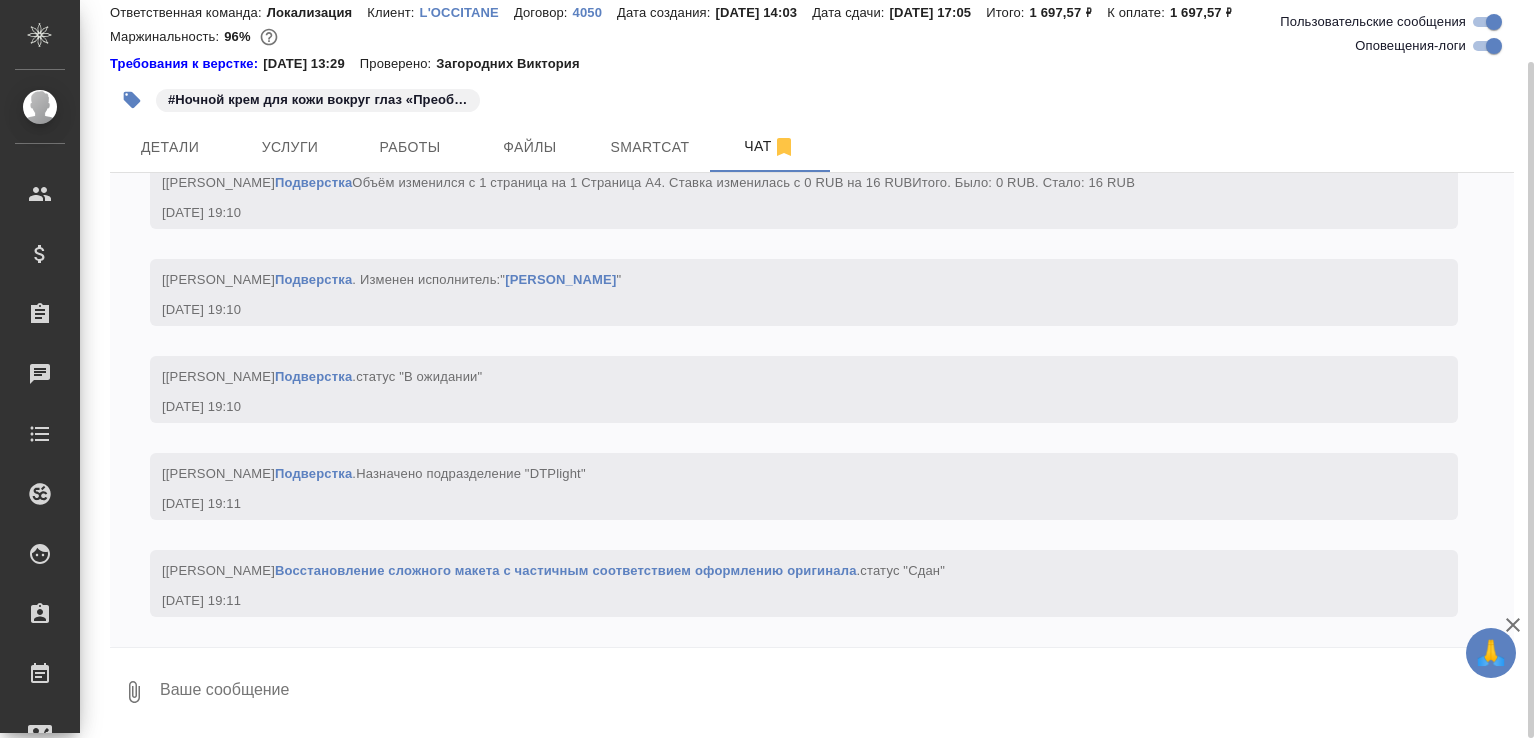 click at bounding box center (836, 692) 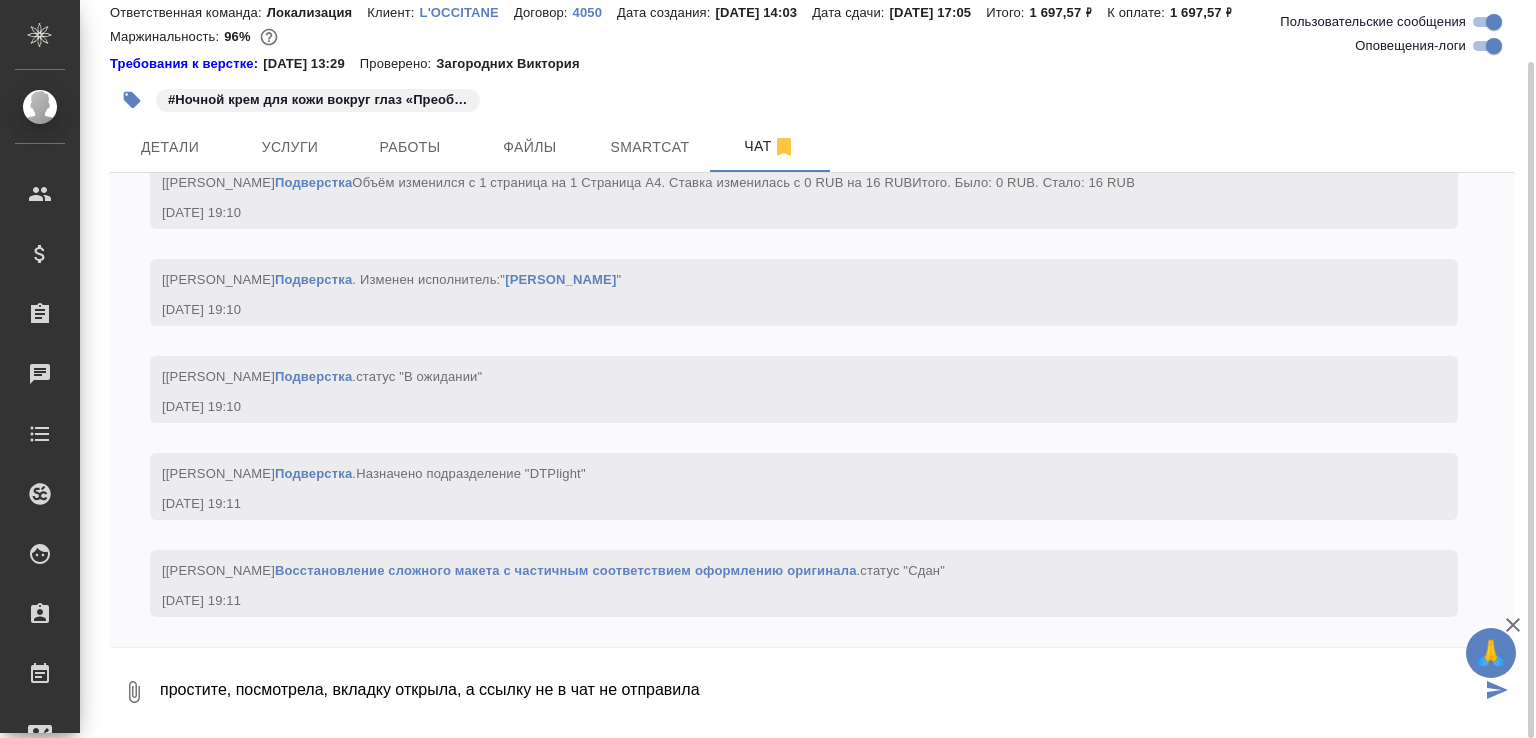 paste on "[URL][DOMAIN_NAME]" 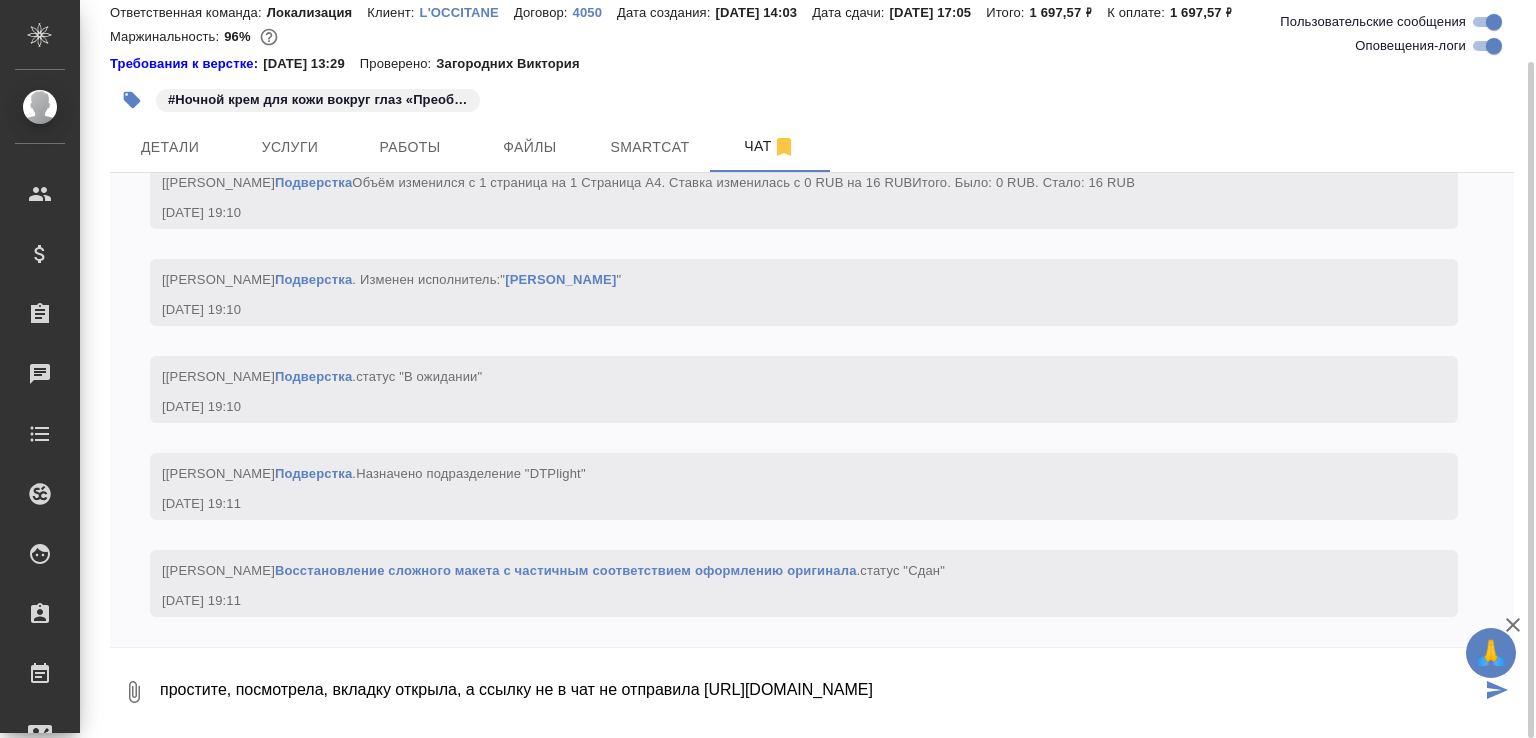 type on "простите, посмотрела, вкладку открыла, а ссылку не в чат не отправила [URL][DOMAIN_NAME]" 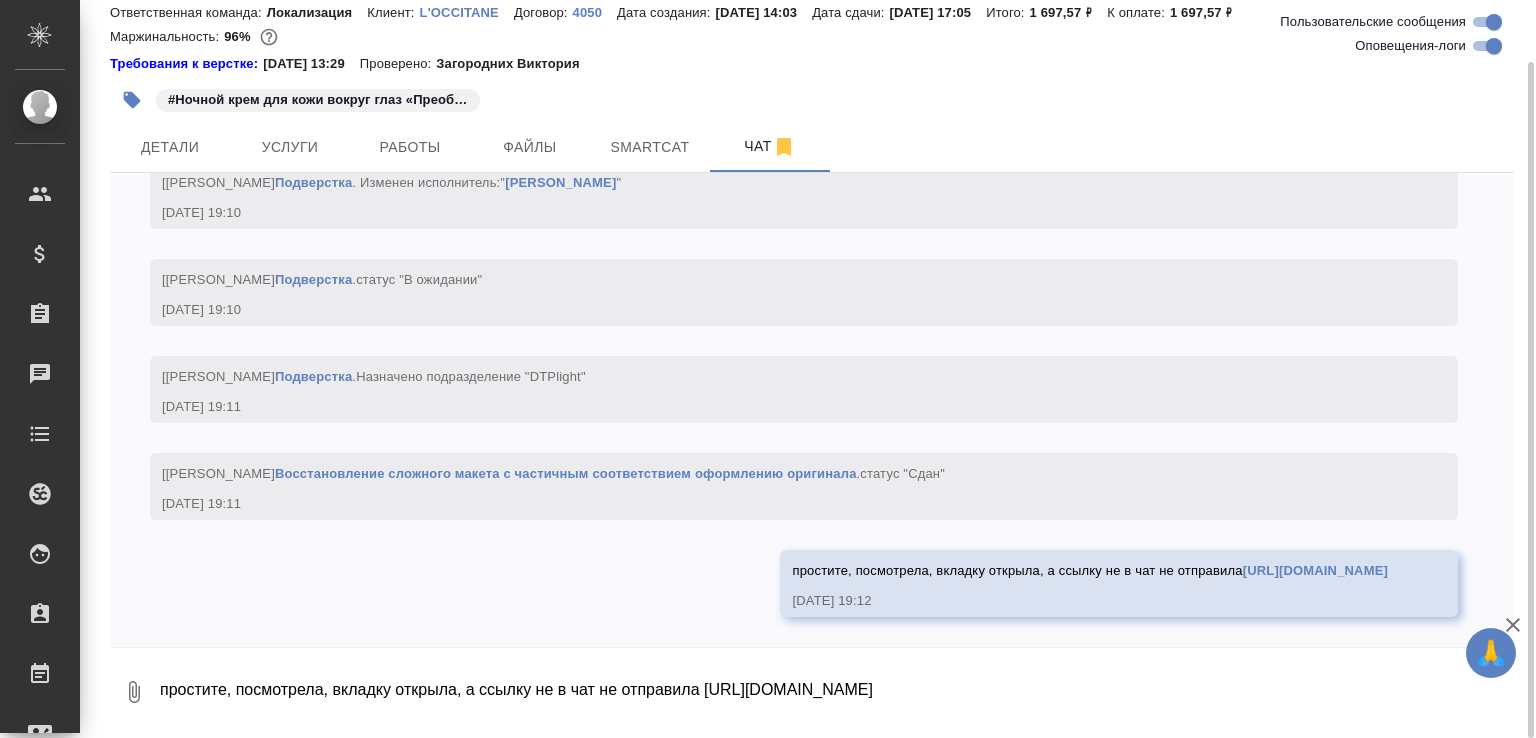 scroll, scrollTop: 5508, scrollLeft: 0, axis: vertical 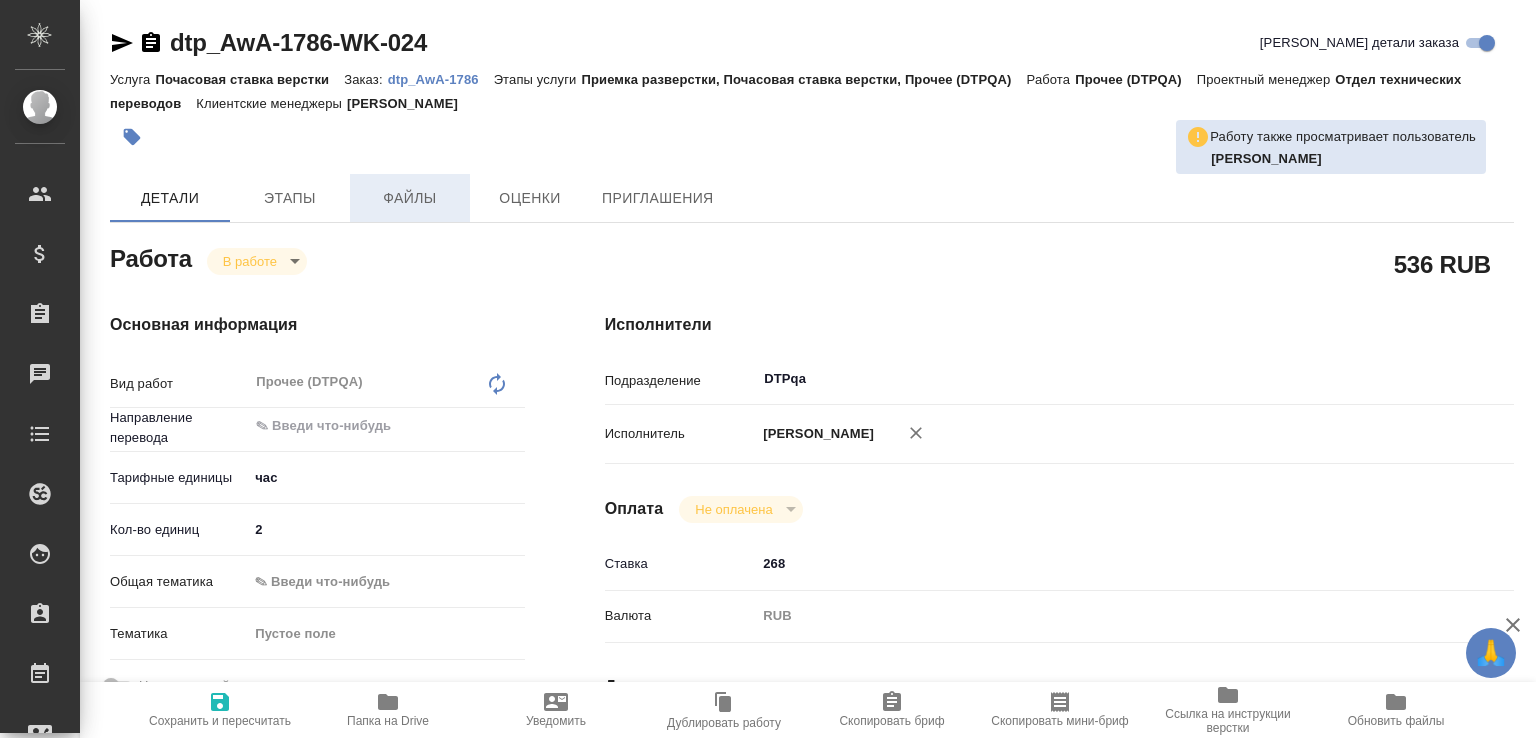 type on "x" 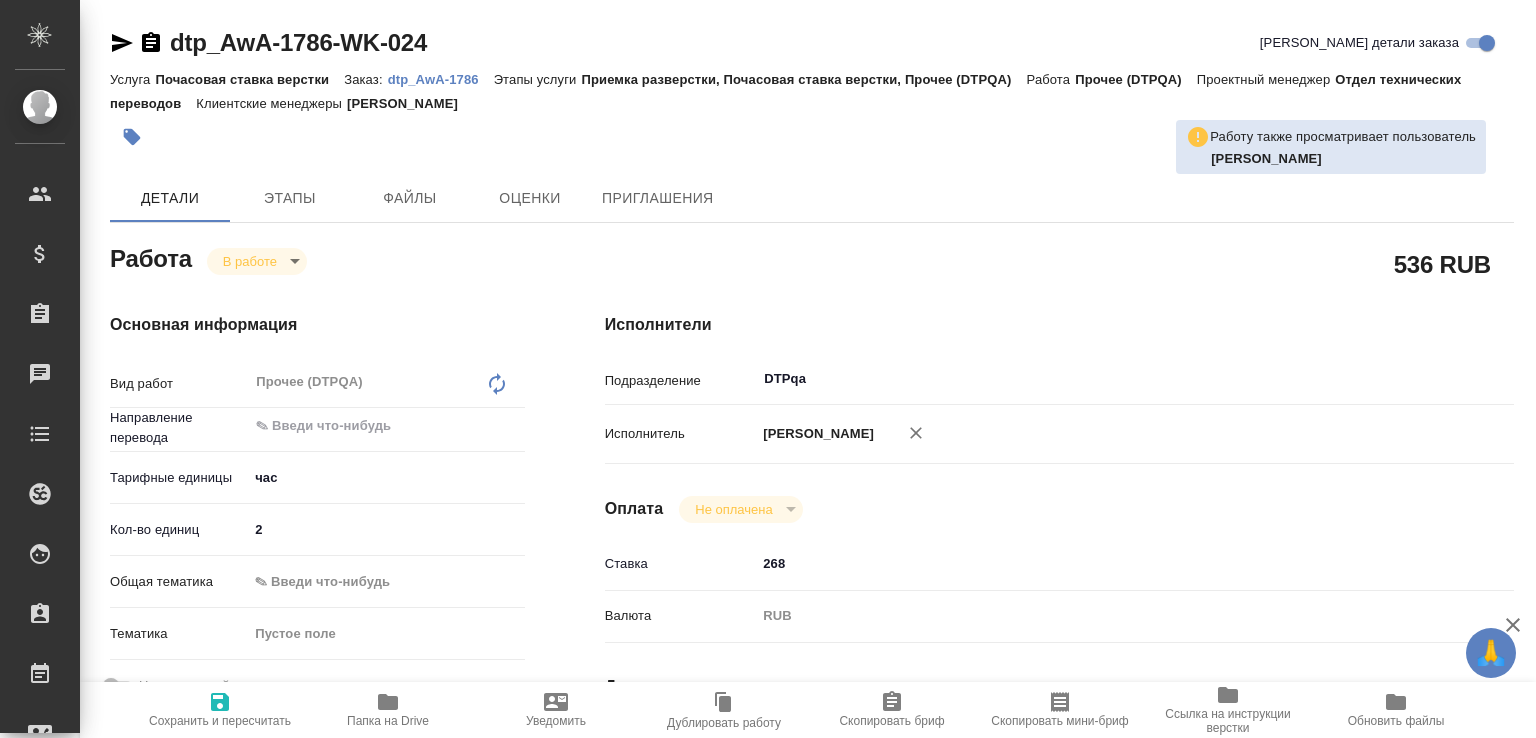 type on "x" 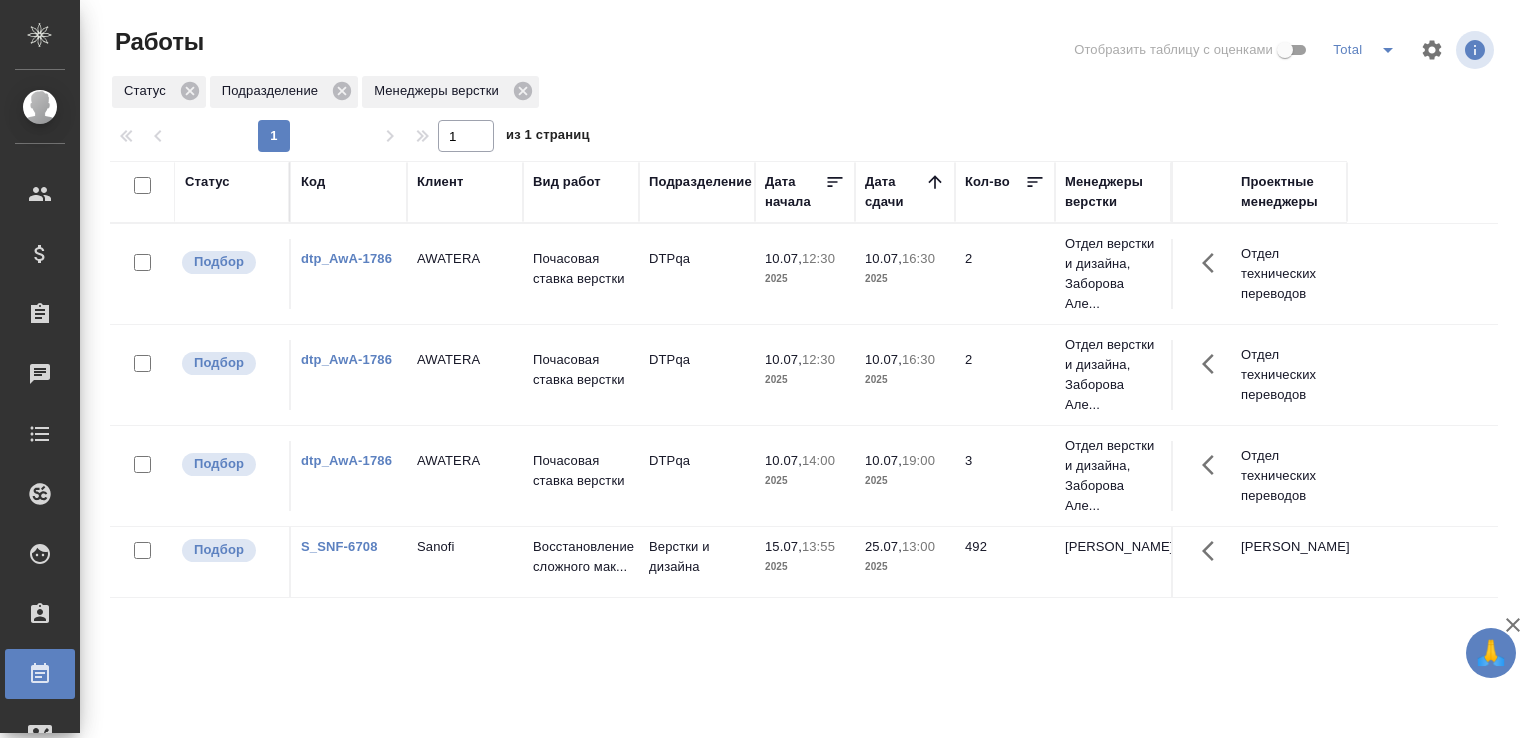 scroll, scrollTop: 0, scrollLeft: 0, axis: both 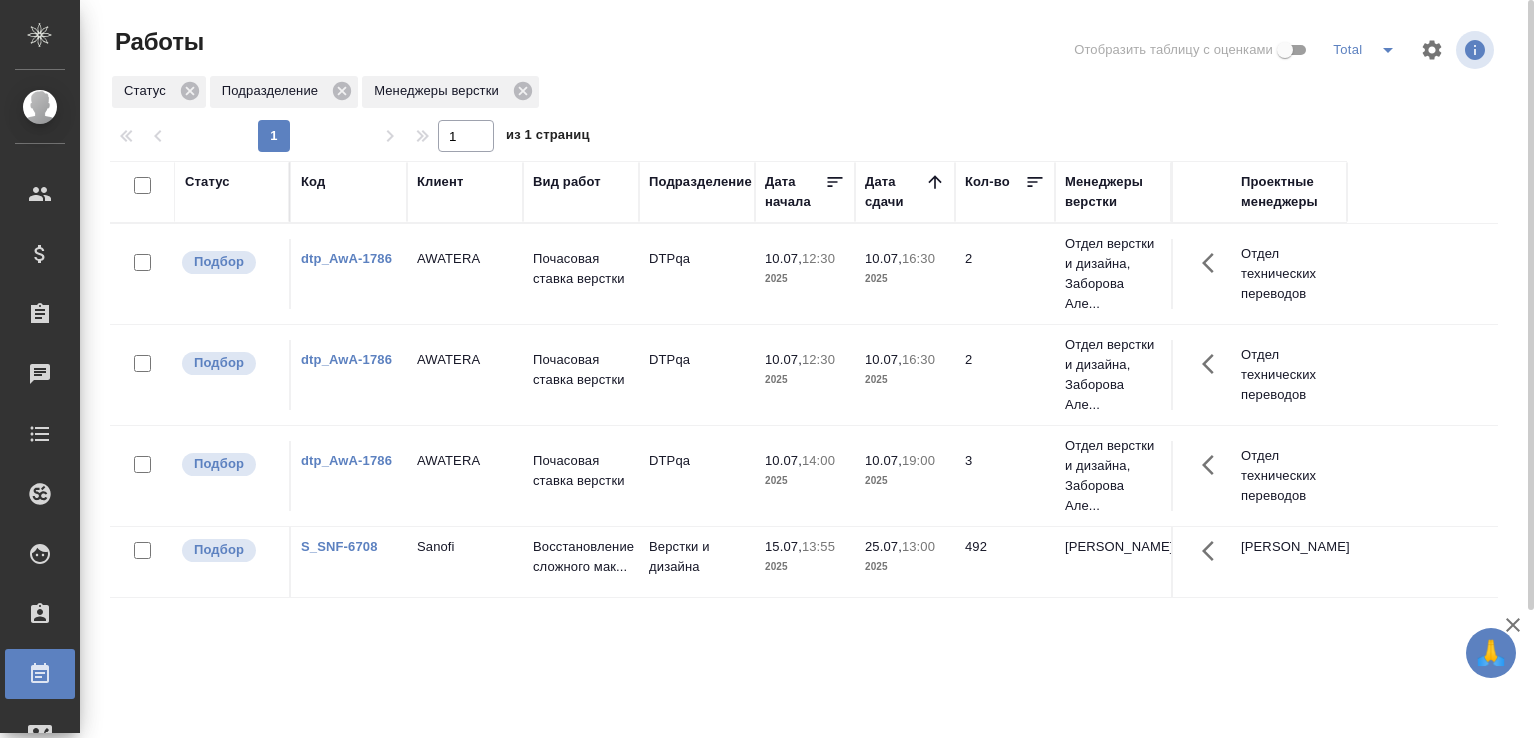 click 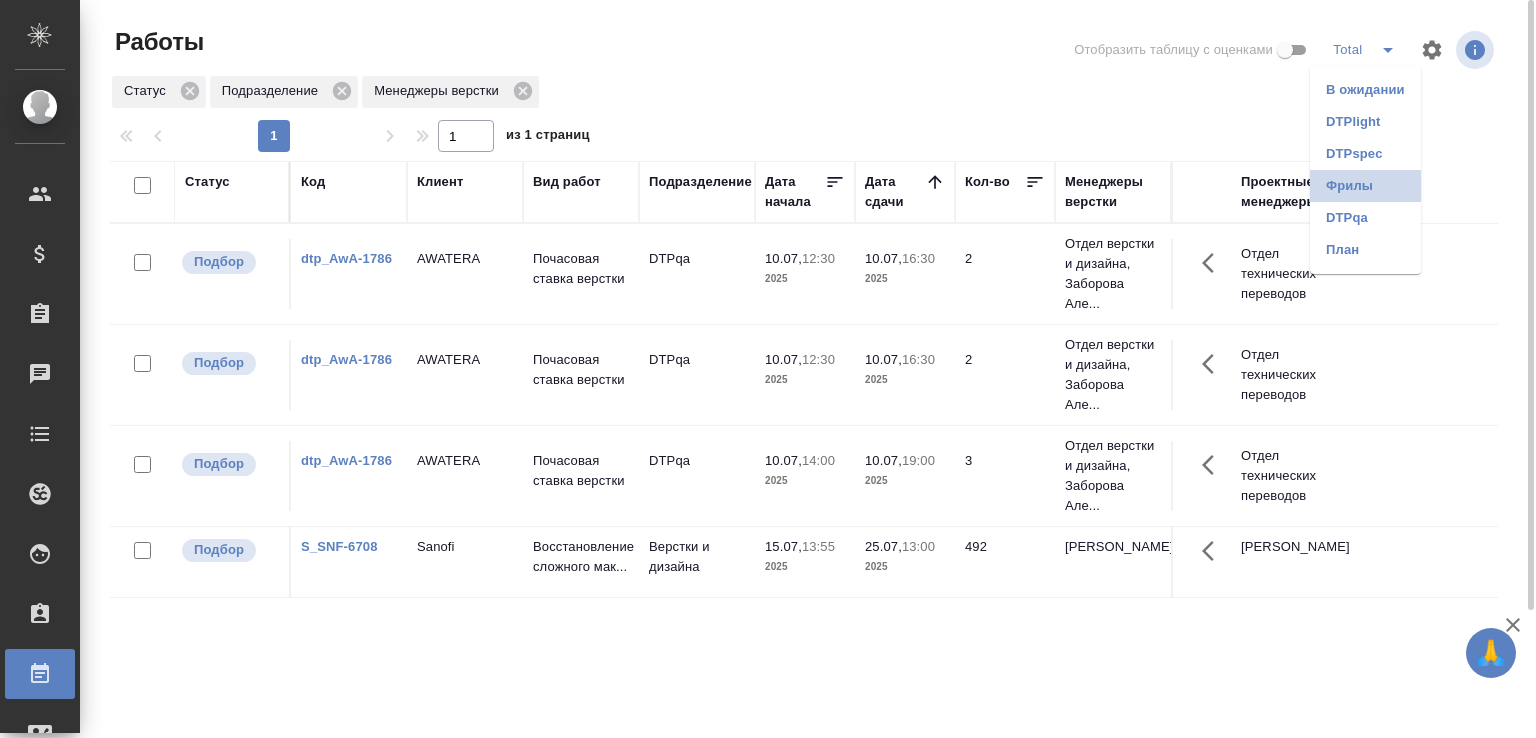 click on "Фрилы" at bounding box center (1365, 186) 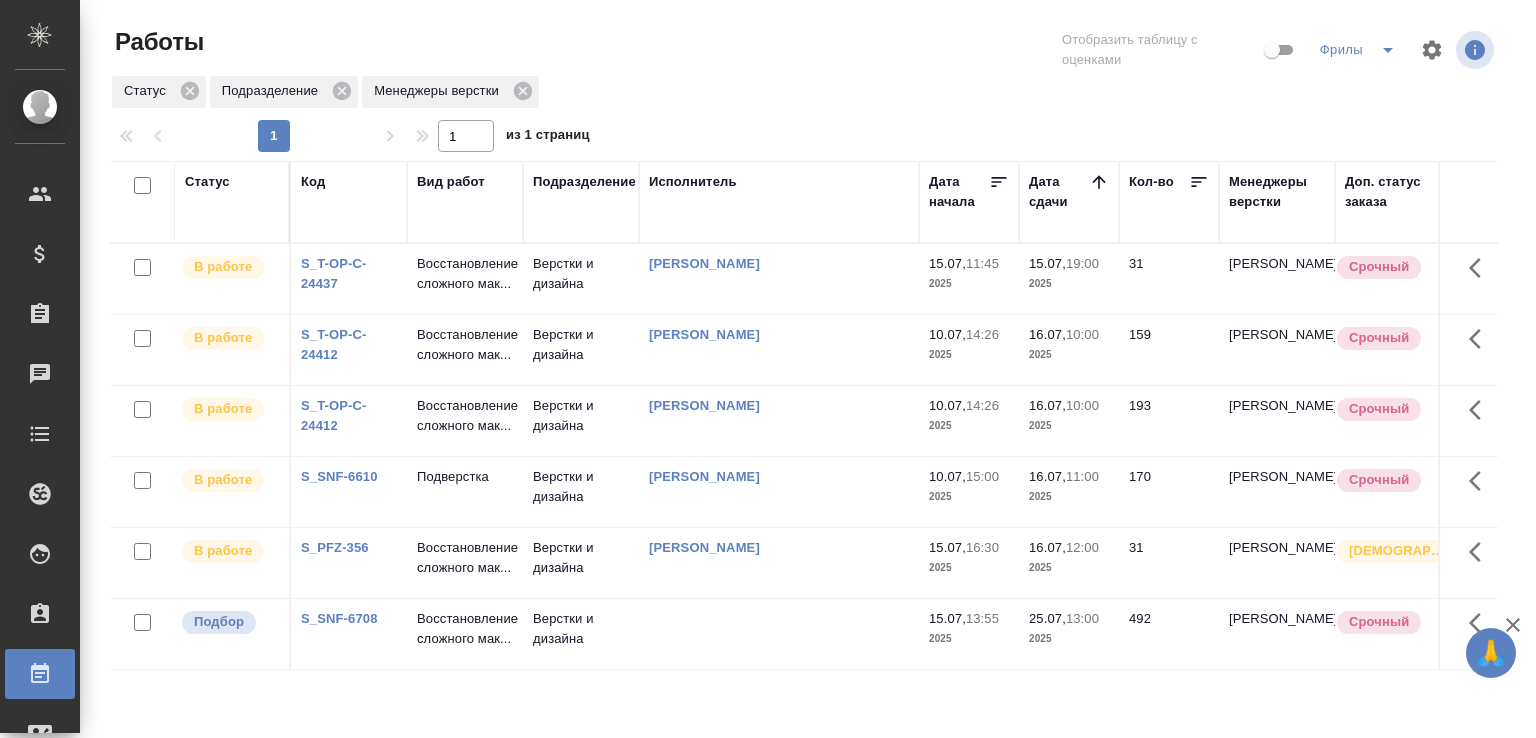 scroll, scrollTop: 0, scrollLeft: 0, axis: both 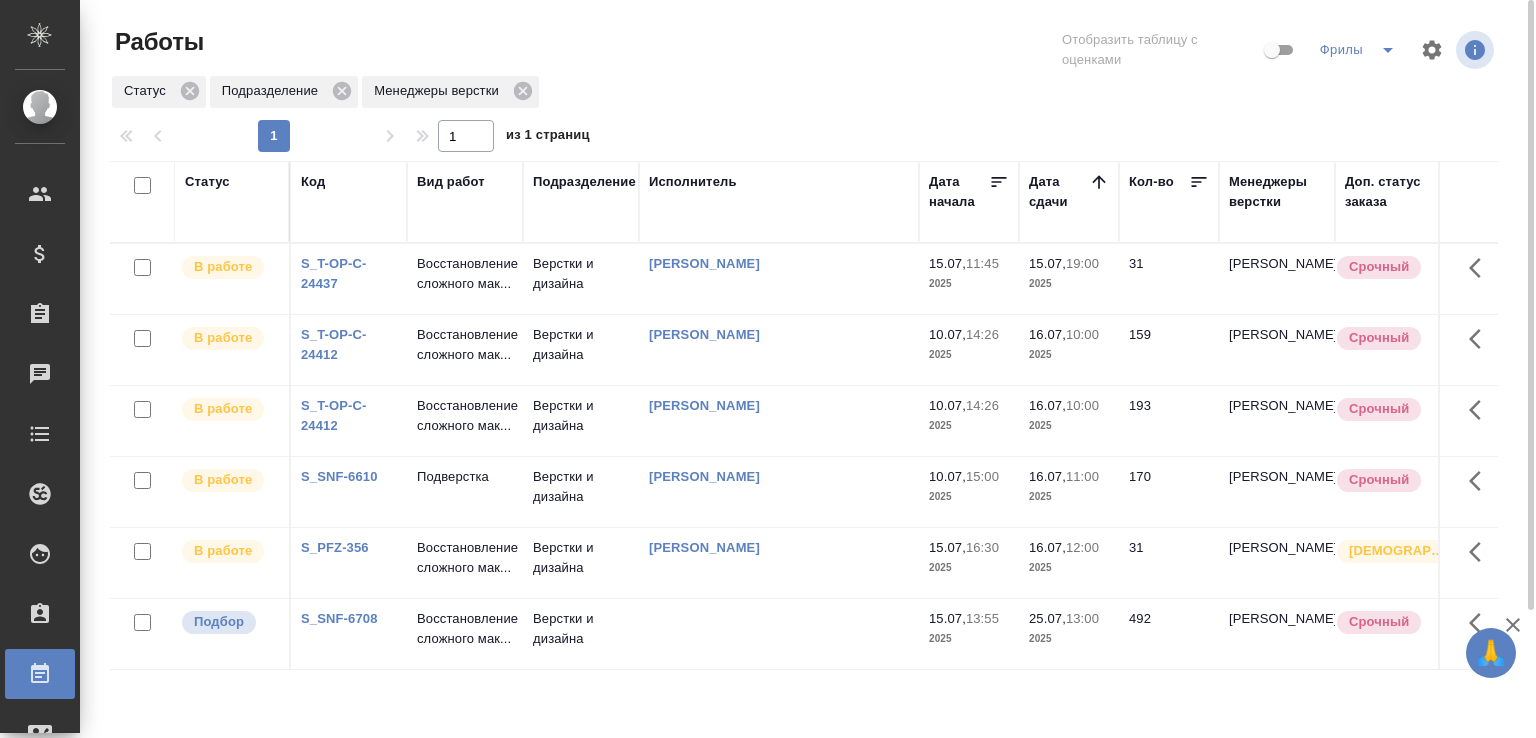 click 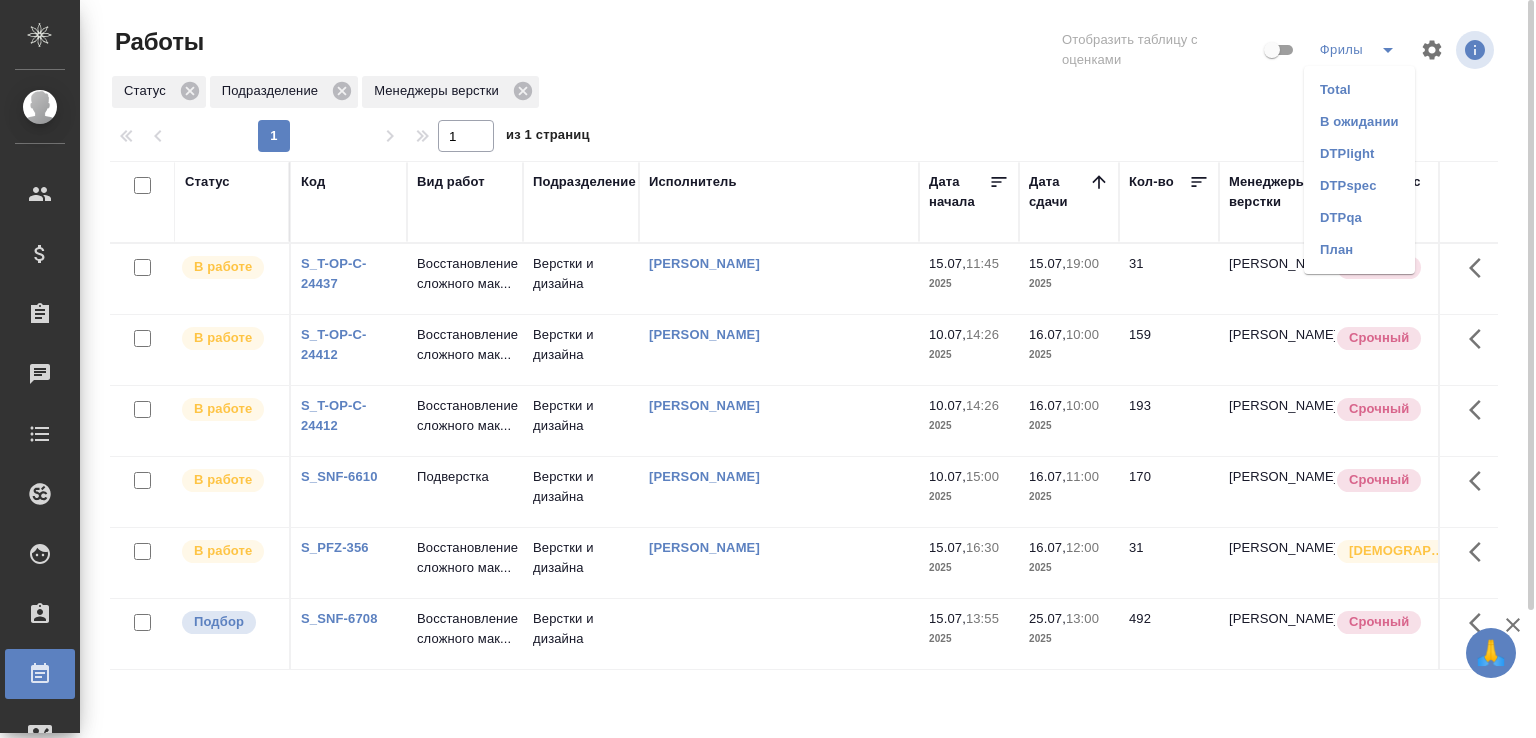 click on "Total" at bounding box center [1359, 90] 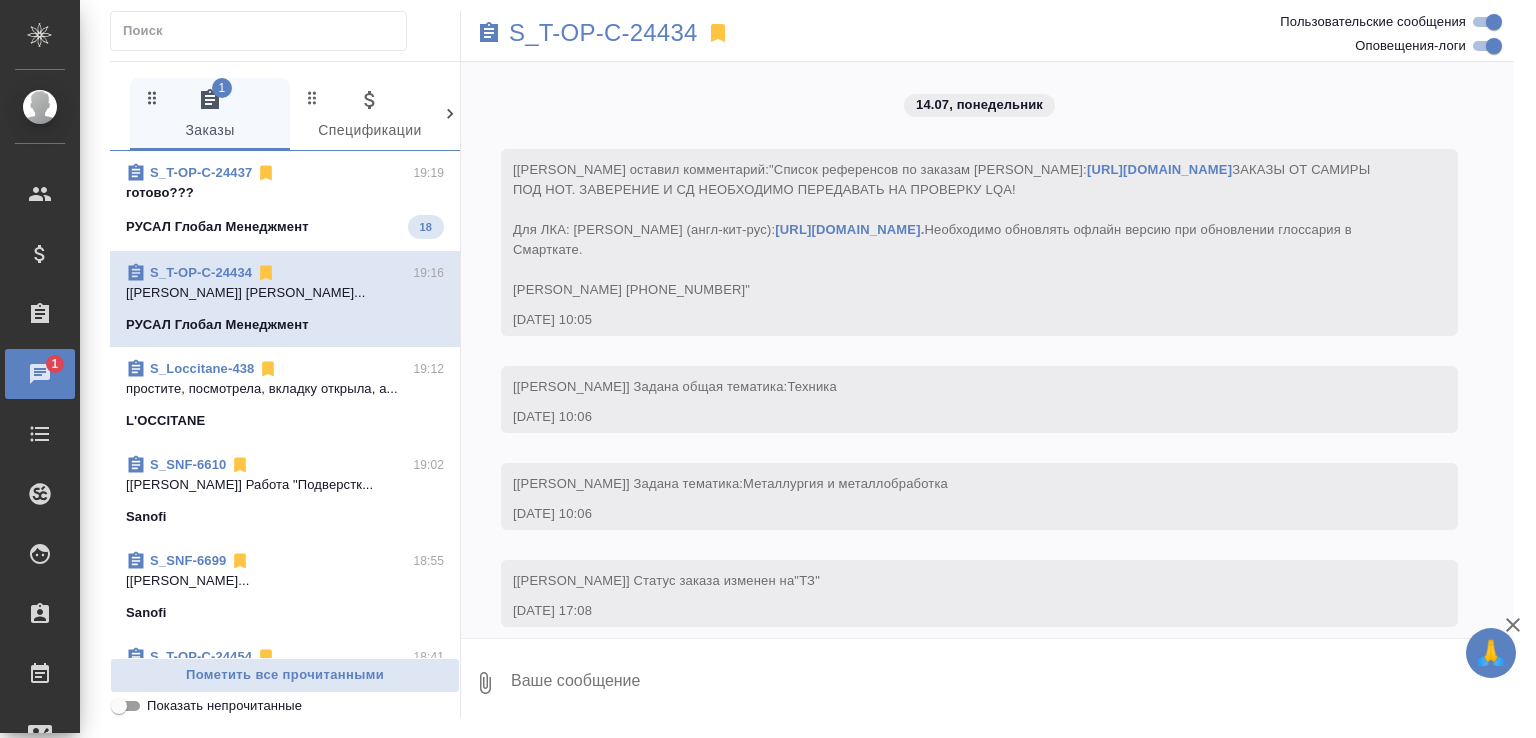 scroll, scrollTop: 0, scrollLeft: 0, axis: both 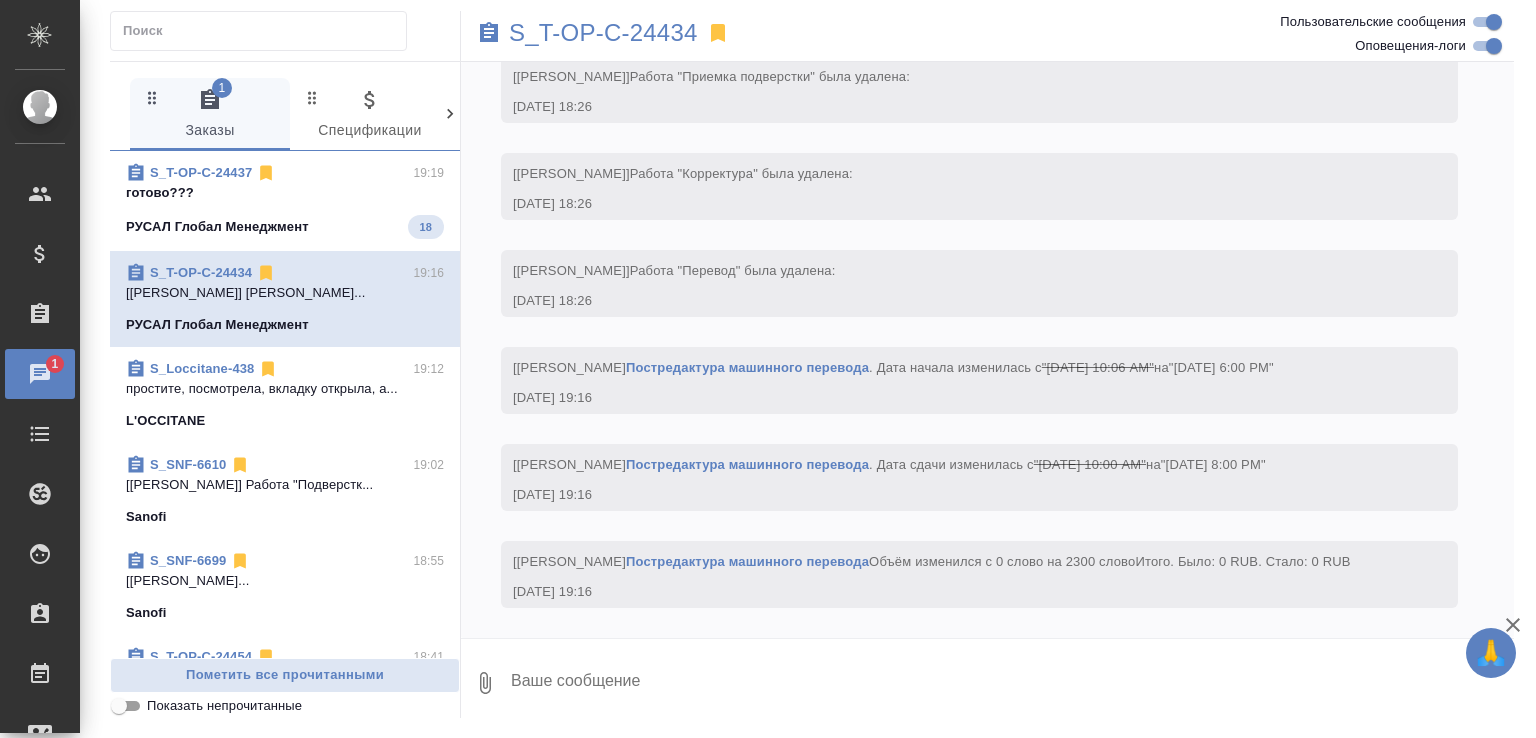 click on "S_T-OP-C-24437 19:19" at bounding box center [285, 173] 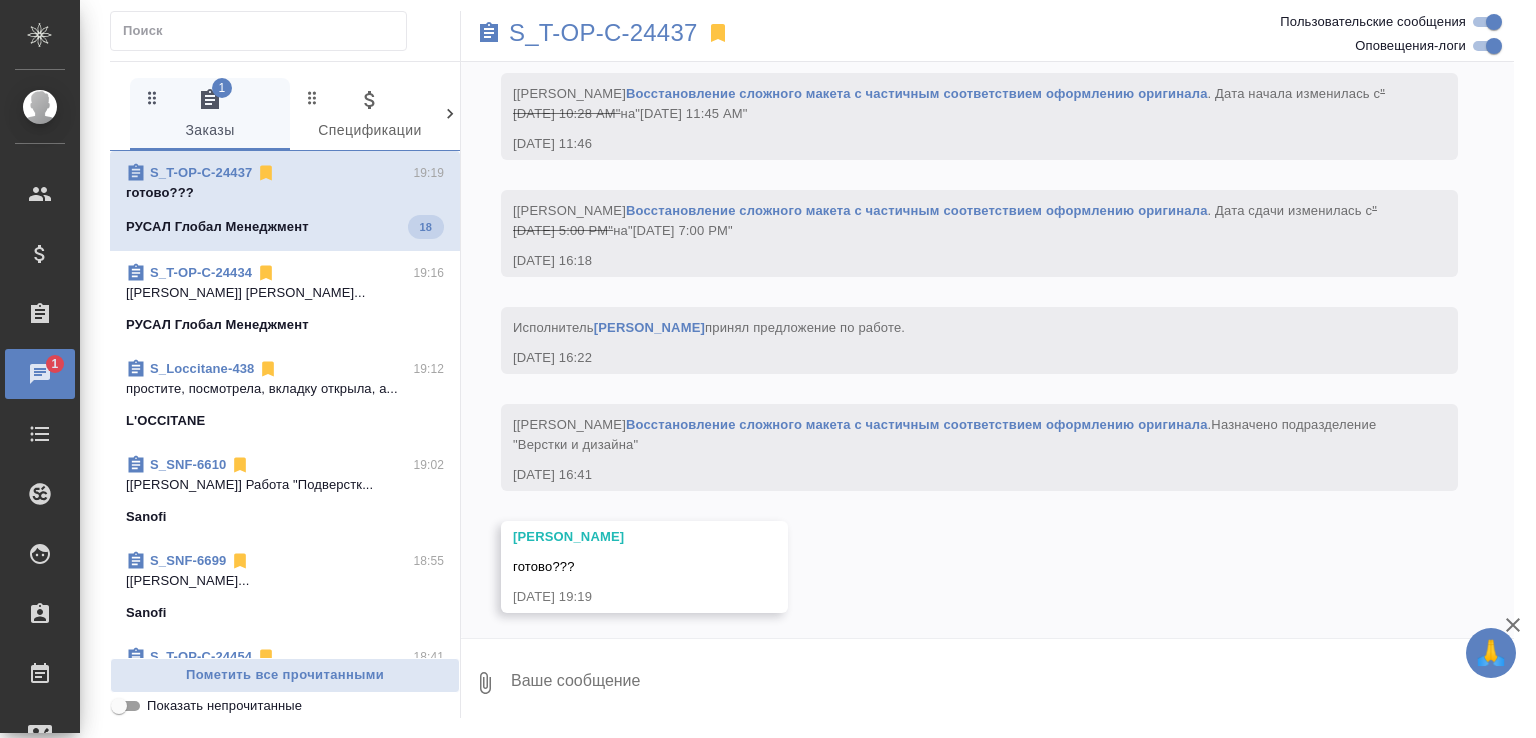 scroll, scrollTop: 2824, scrollLeft: 0, axis: vertical 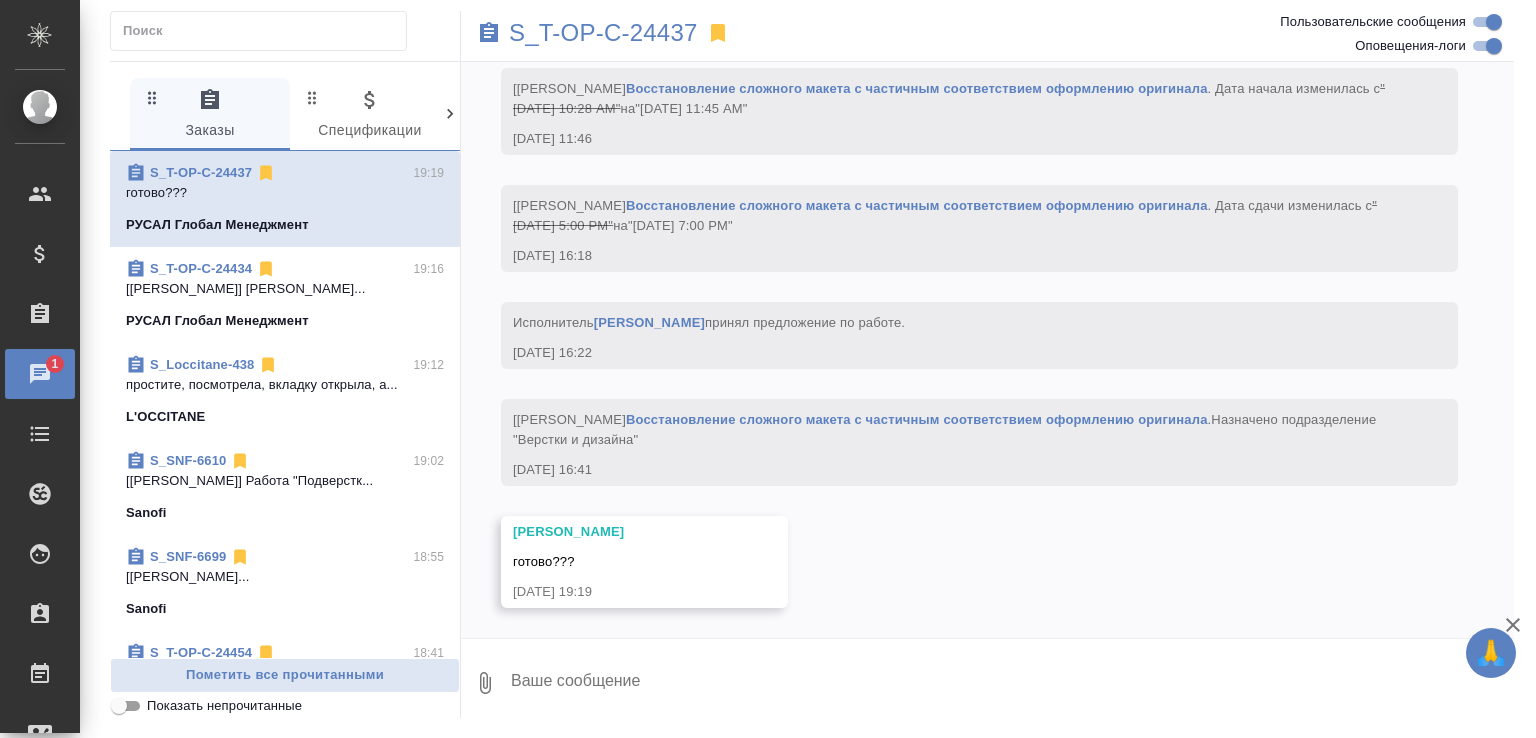 click on "Восстановление сложного макета с частичным соответствием оформлению оригинала" at bounding box center [917, 419] 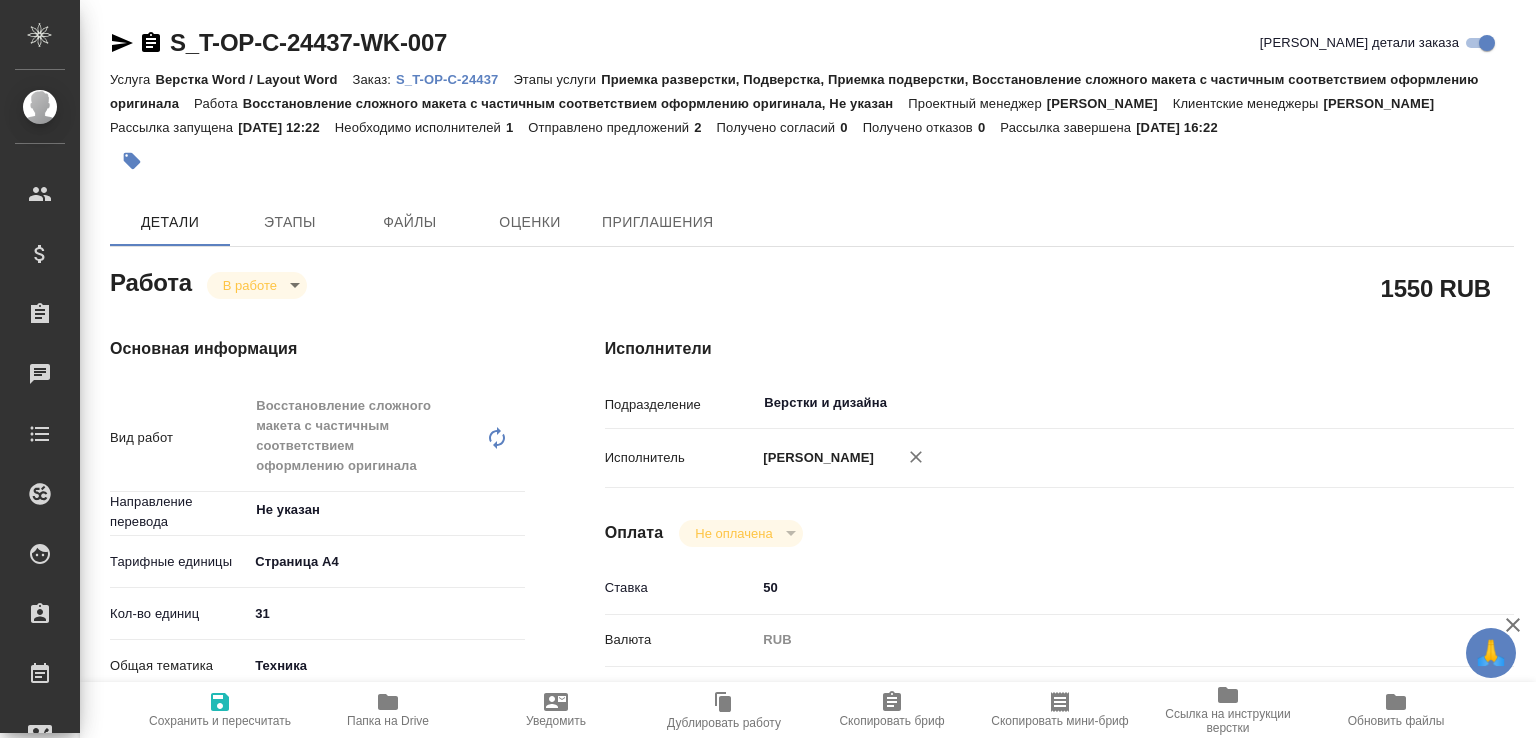 scroll, scrollTop: 0, scrollLeft: 0, axis: both 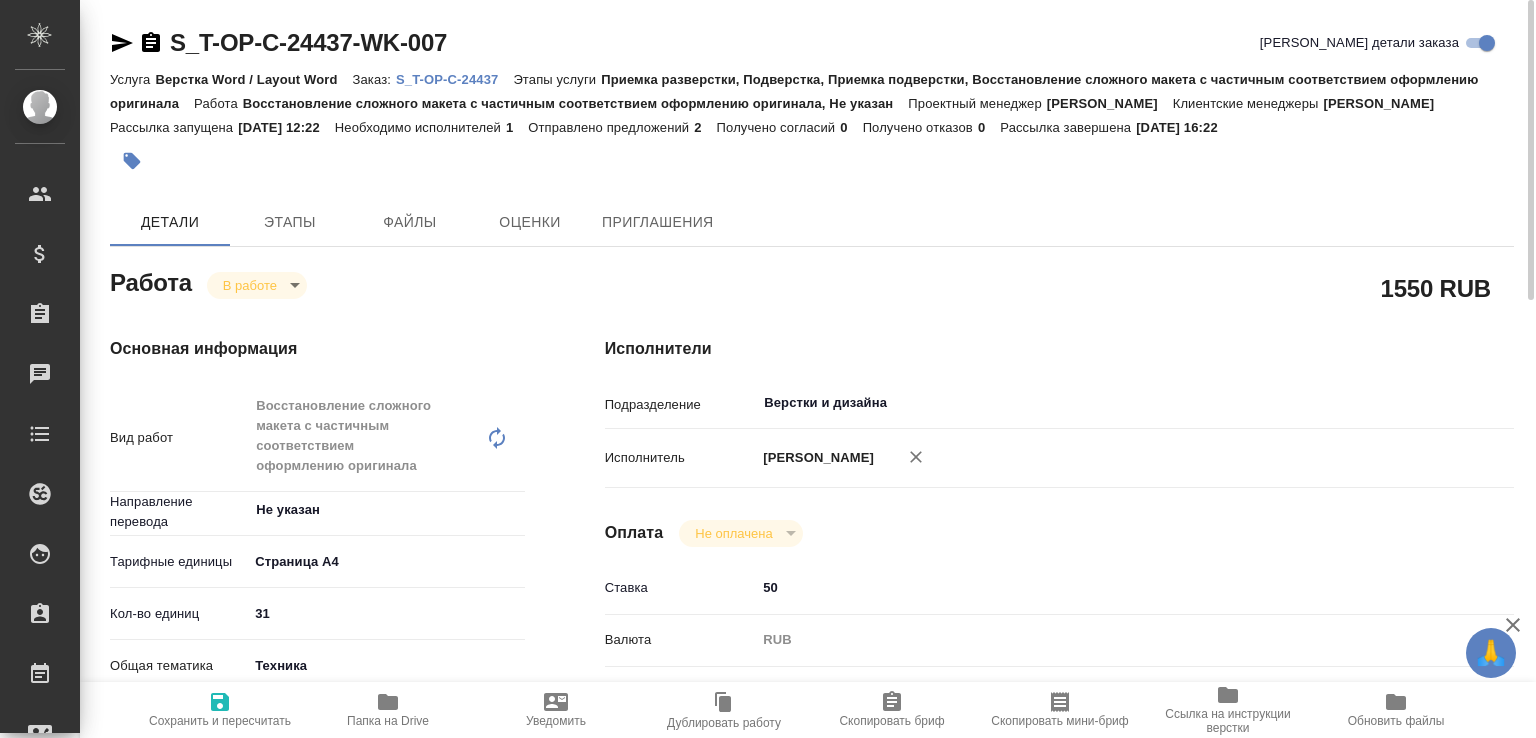 click 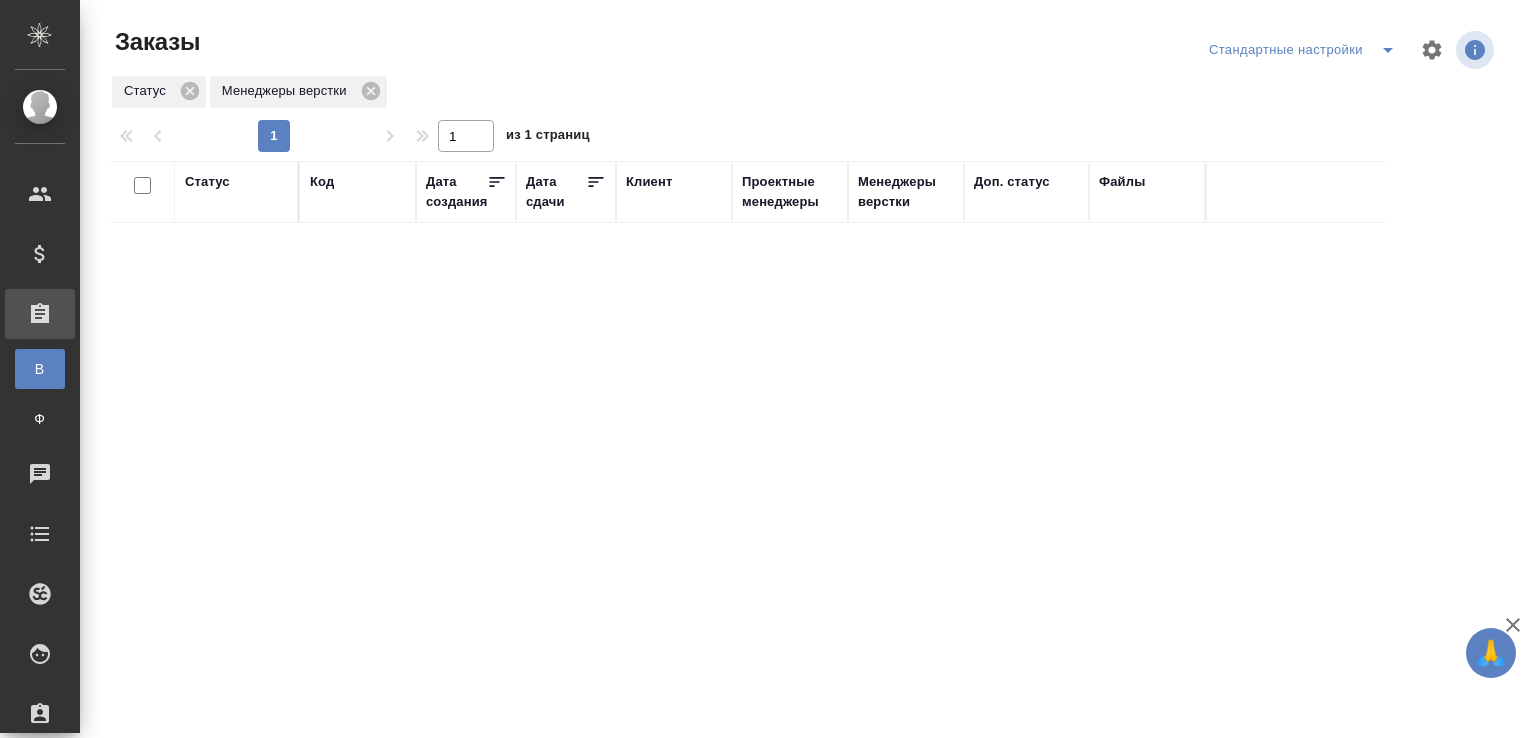scroll, scrollTop: 0, scrollLeft: 0, axis: both 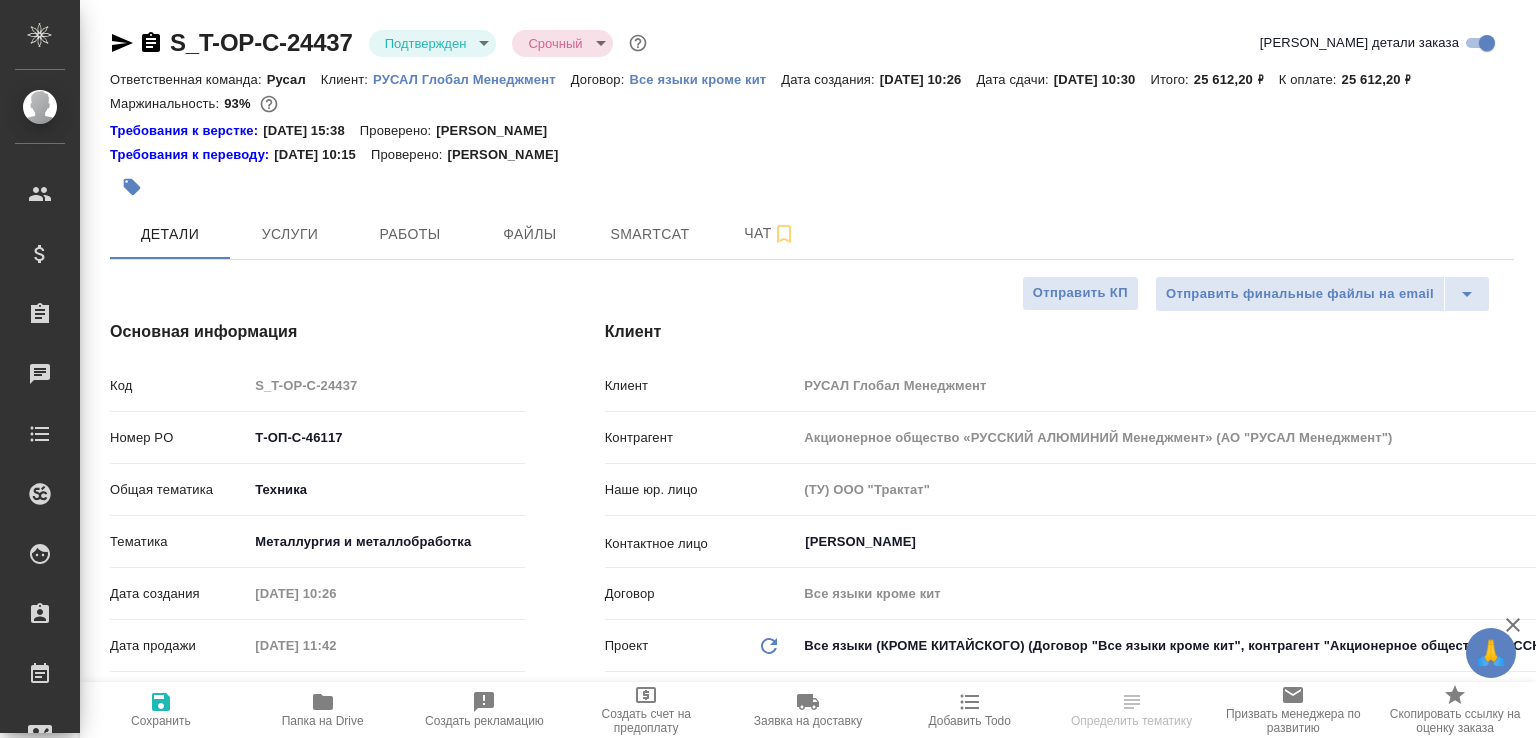 select on "RU" 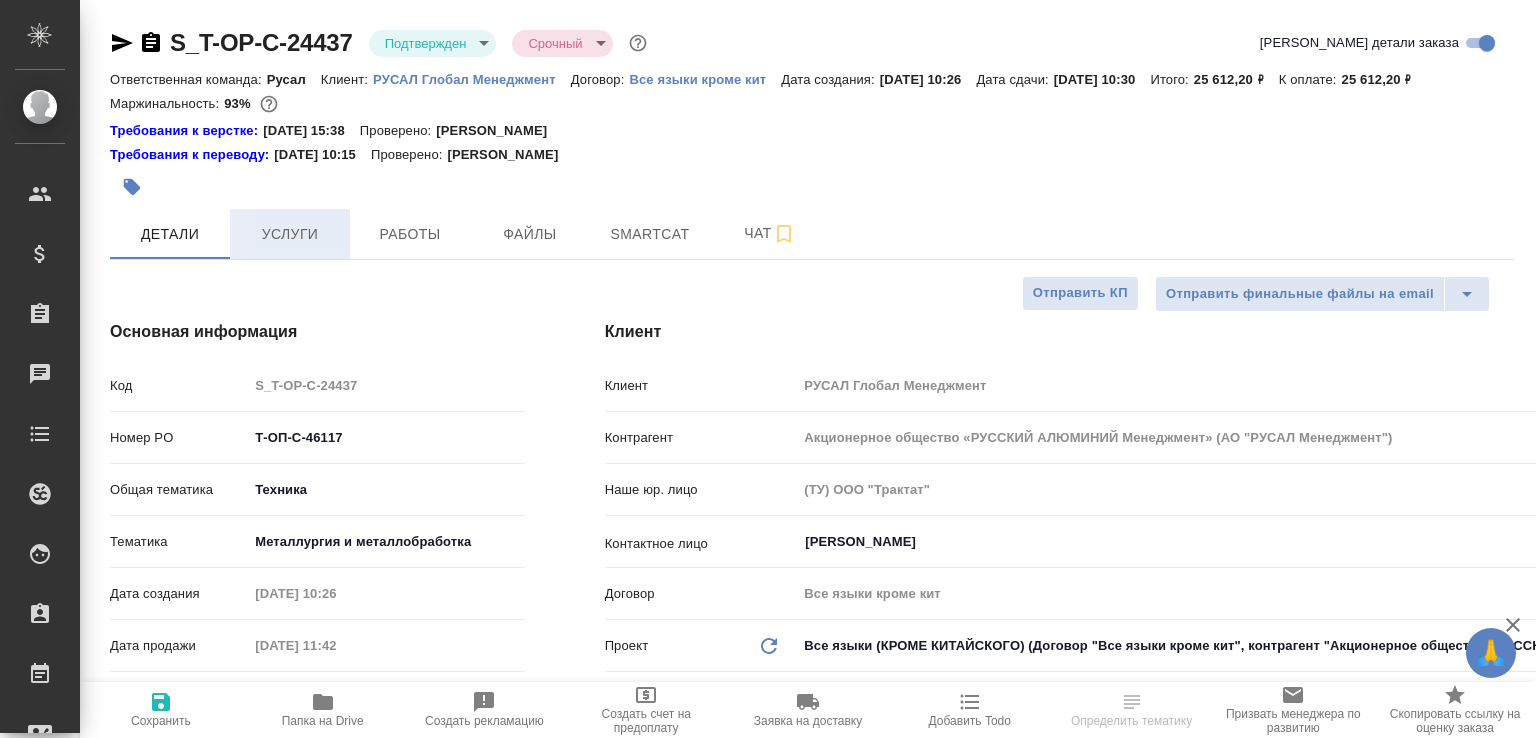 click on "Услуги" at bounding box center (290, 234) 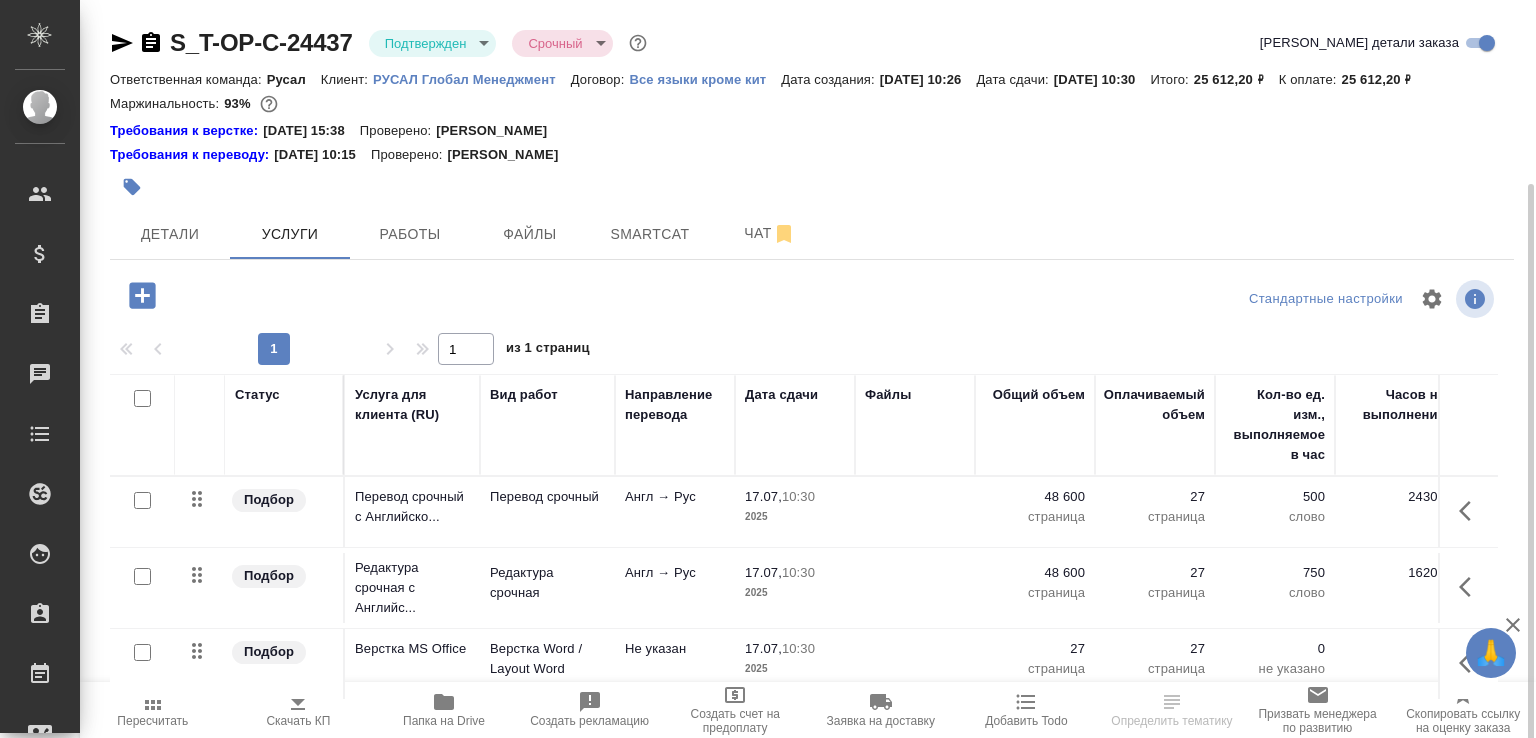 scroll, scrollTop: 141, scrollLeft: 0, axis: vertical 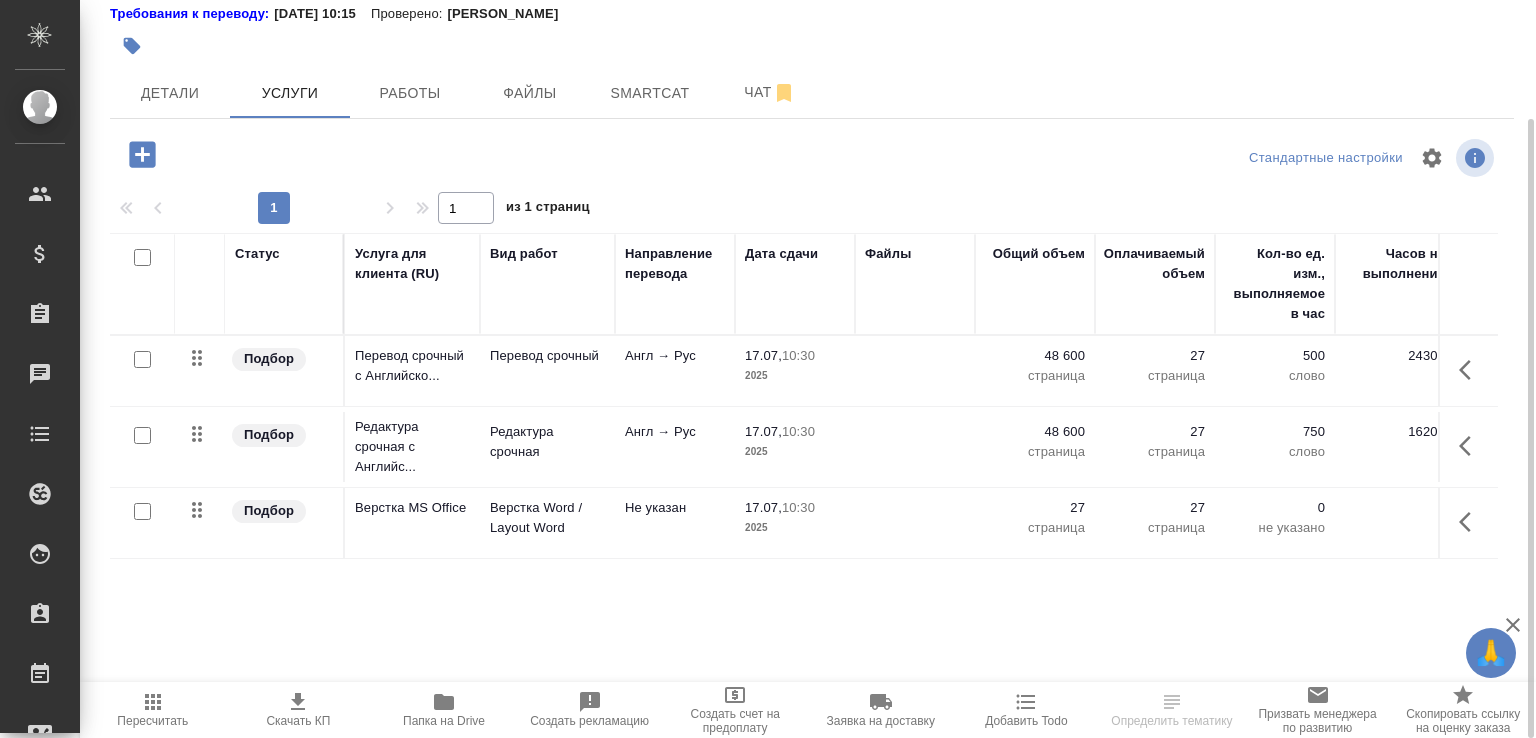 click on "Чат" at bounding box center [770, 92] 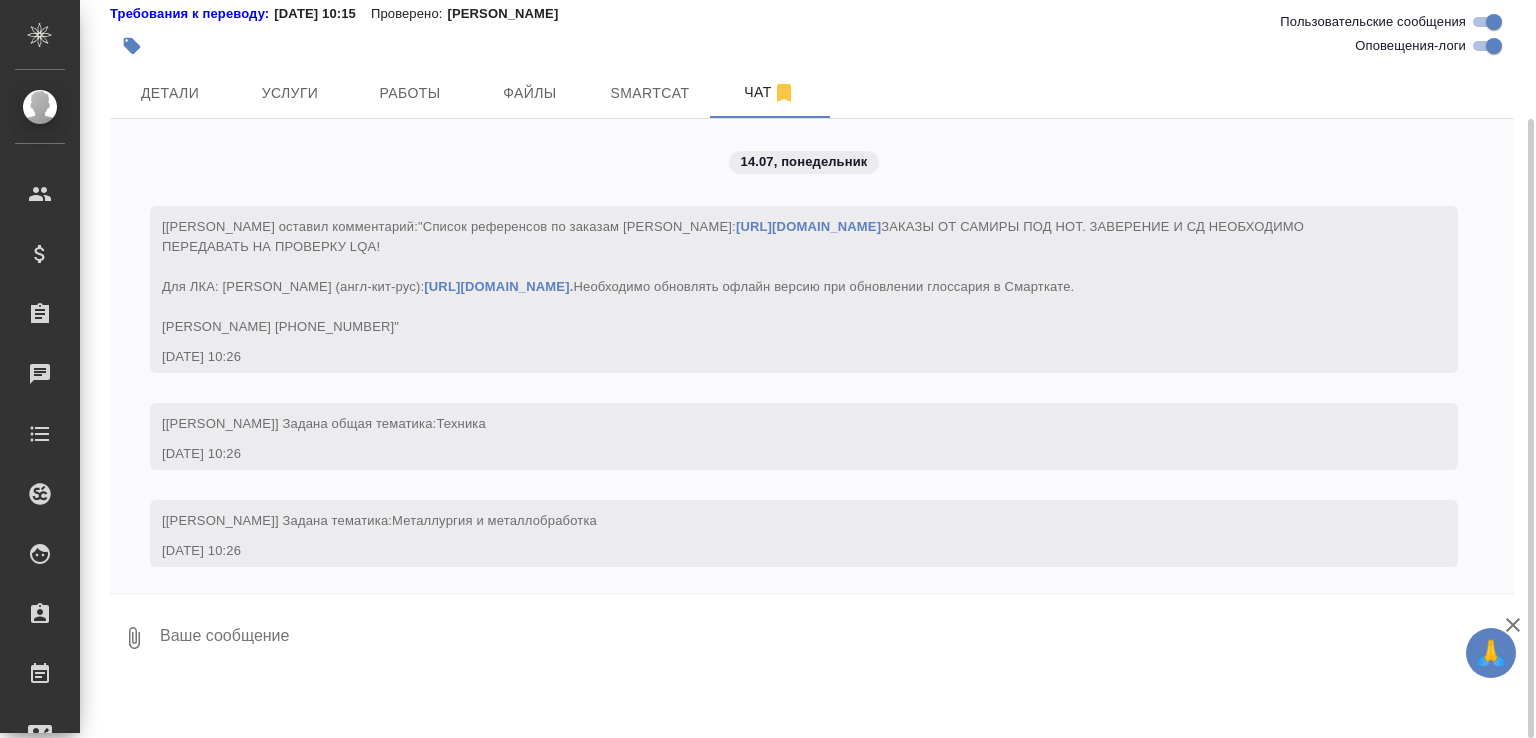 scroll, scrollTop: 2721, scrollLeft: 0, axis: vertical 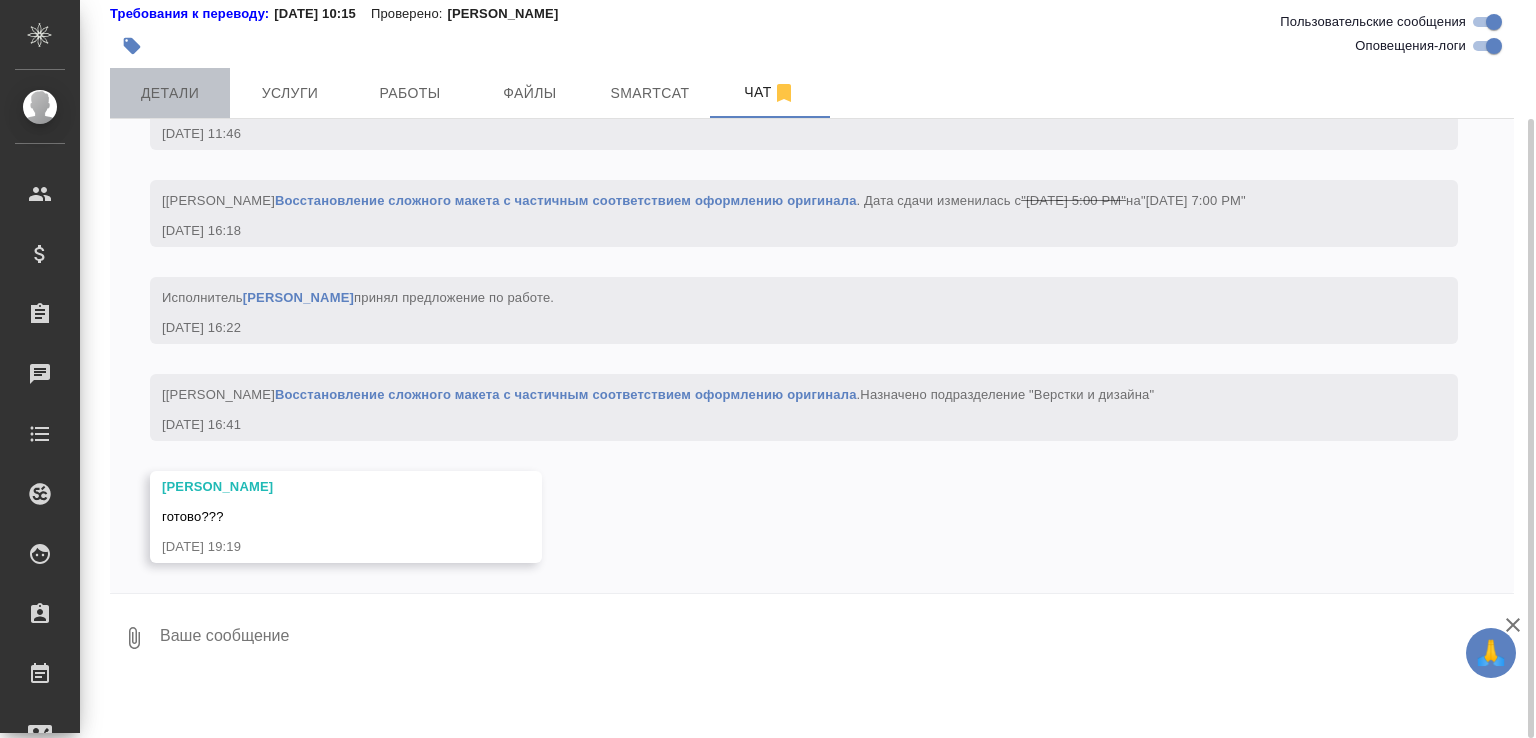 click on "Детали" at bounding box center (170, 93) 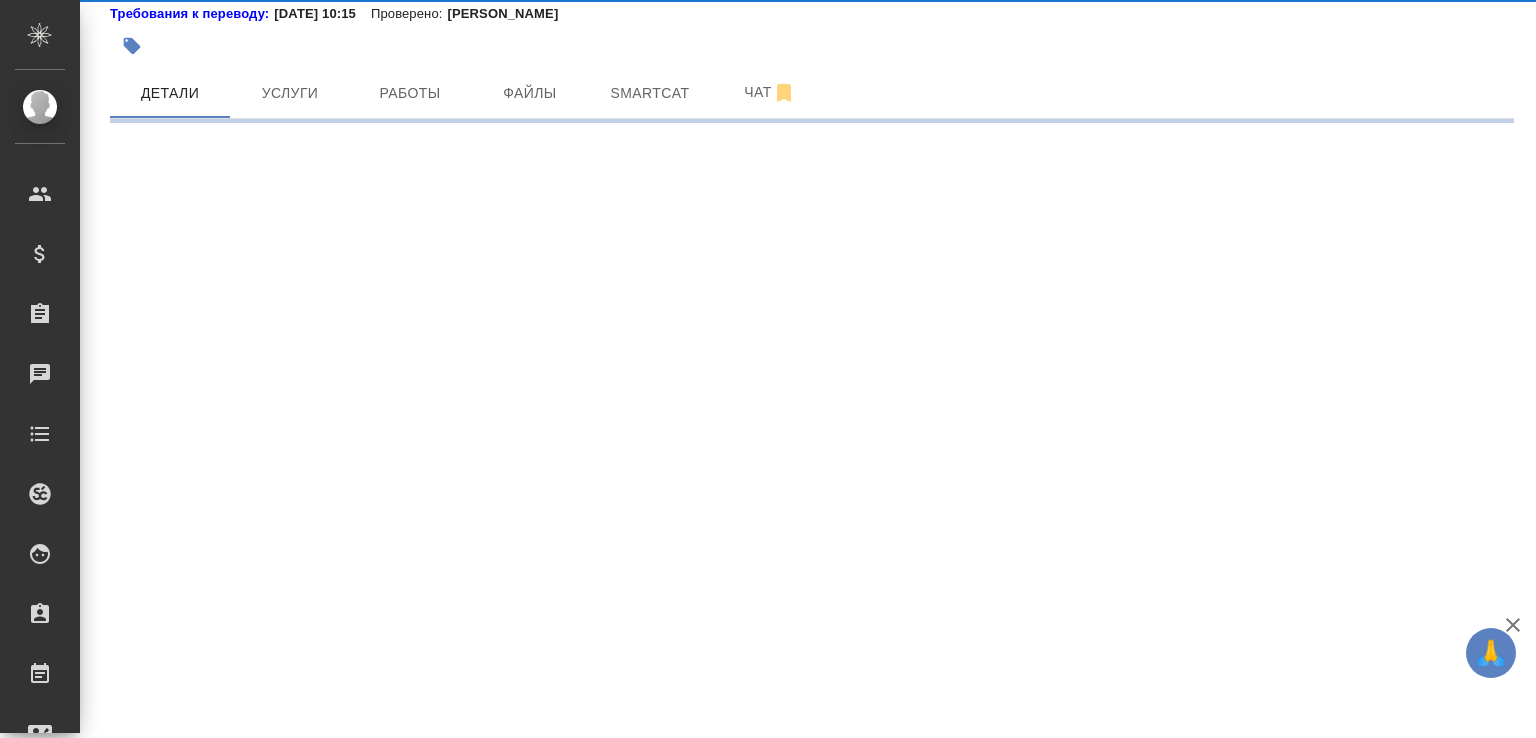 select on "RU" 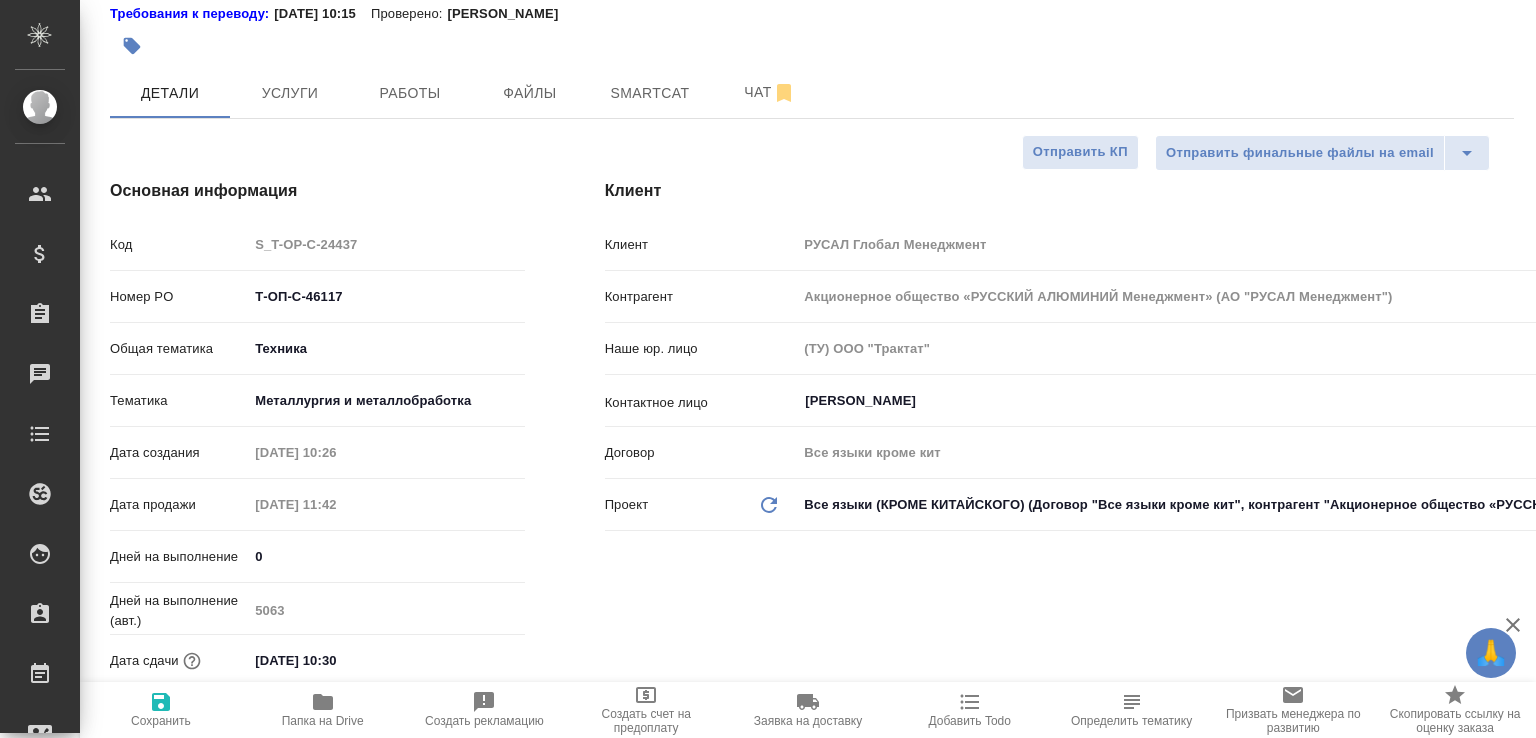 type on "x" 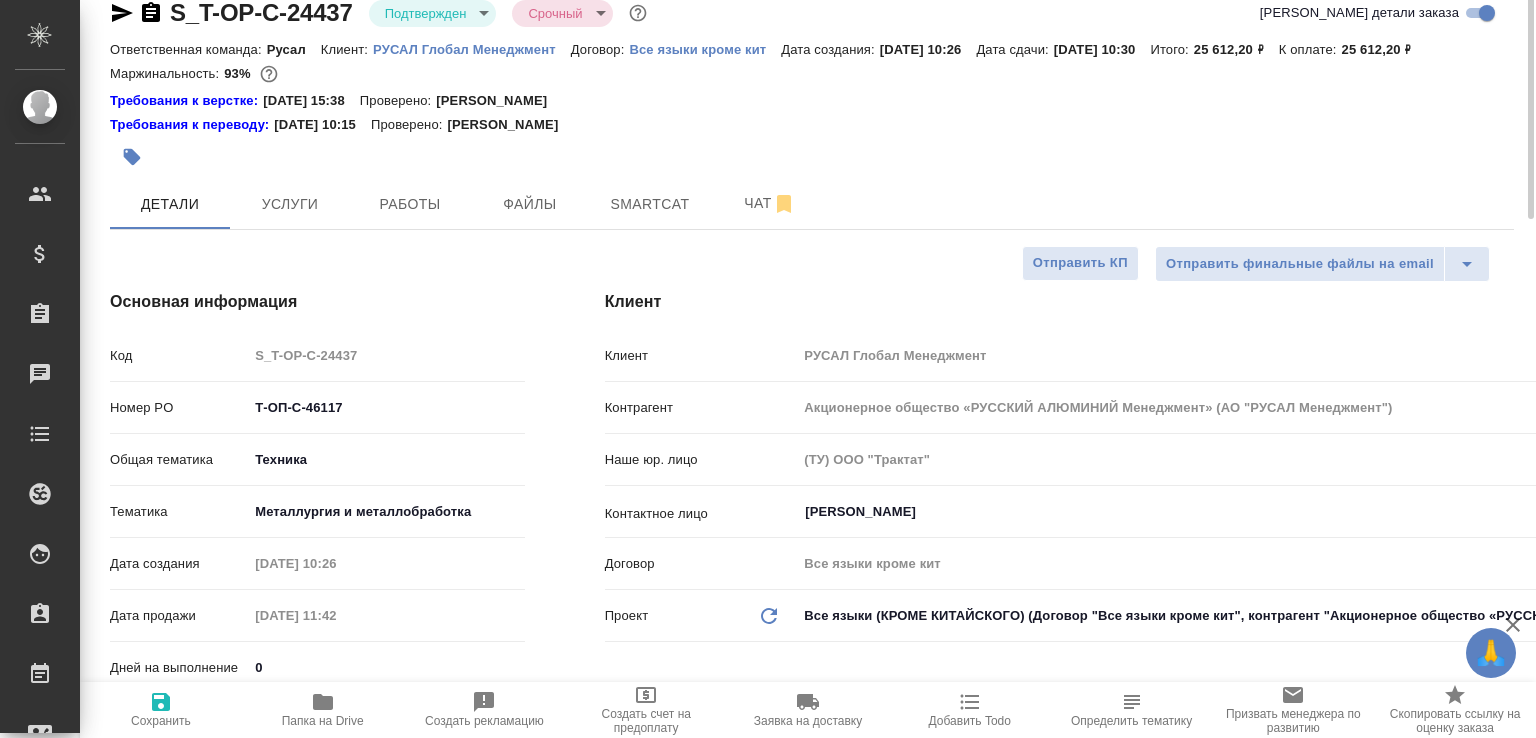 scroll, scrollTop: 0, scrollLeft: 0, axis: both 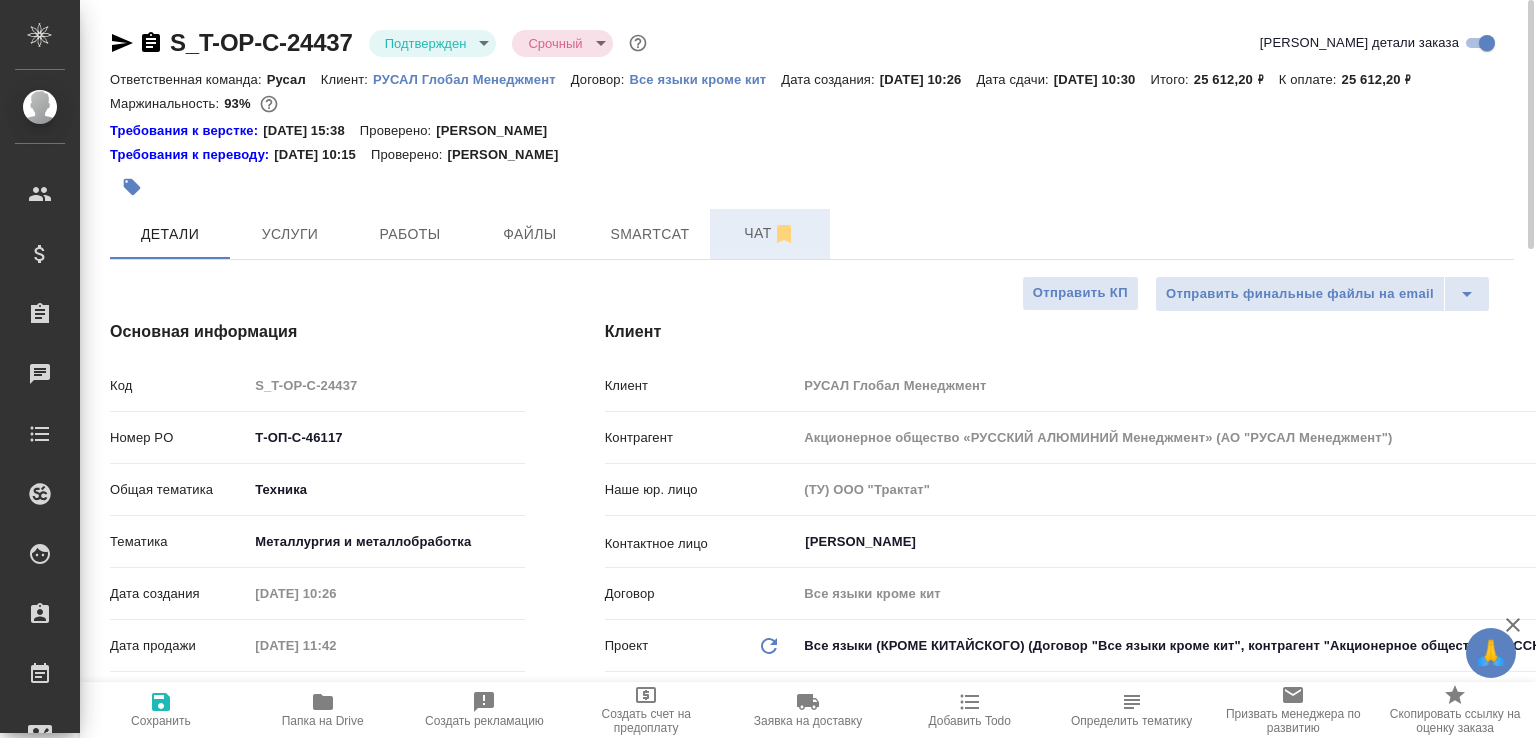 drag, startPoint x: 744, startPoint y: 225, endPoint x: 746, endPoint y: 236, distance: 11.18034 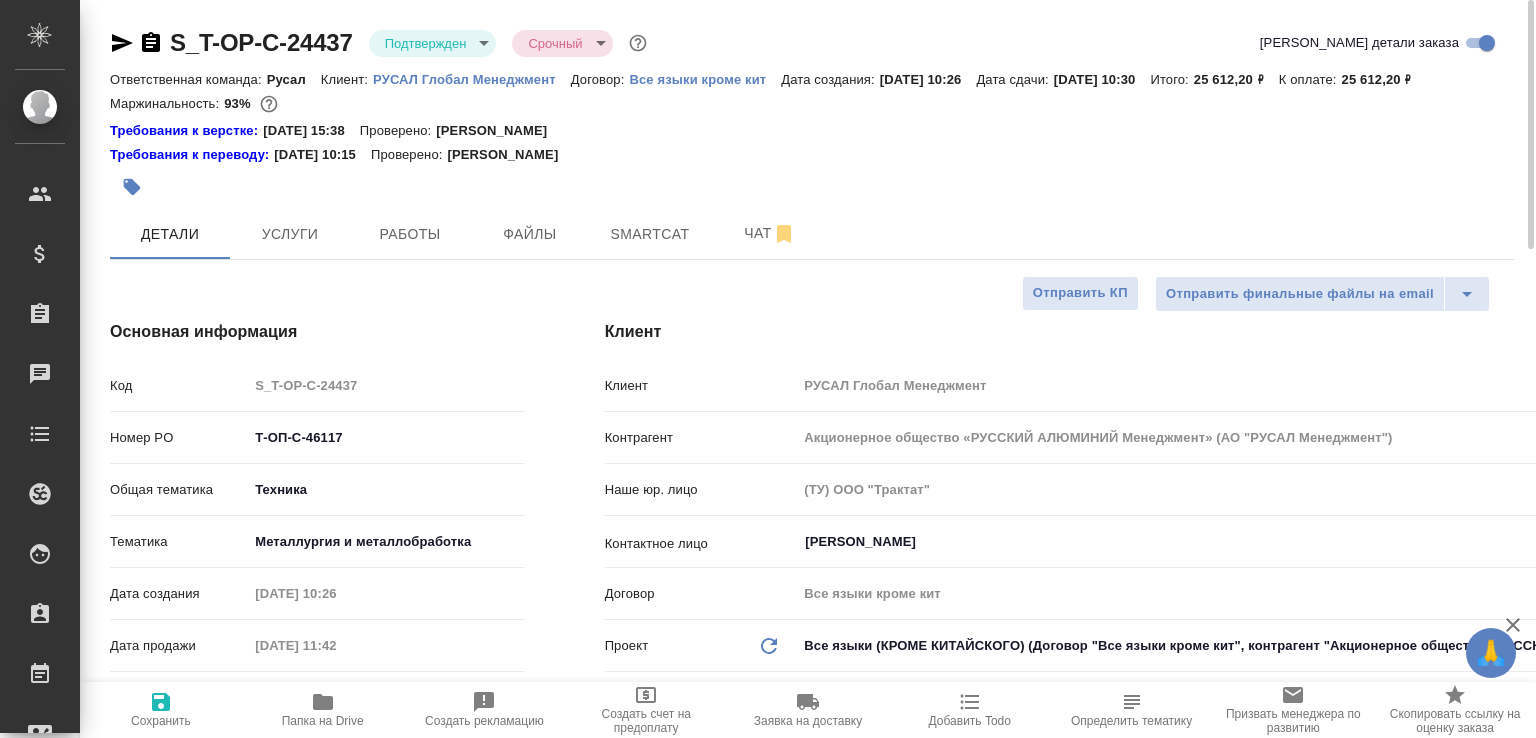 click on "Чат" at bounding box center [770, 233] 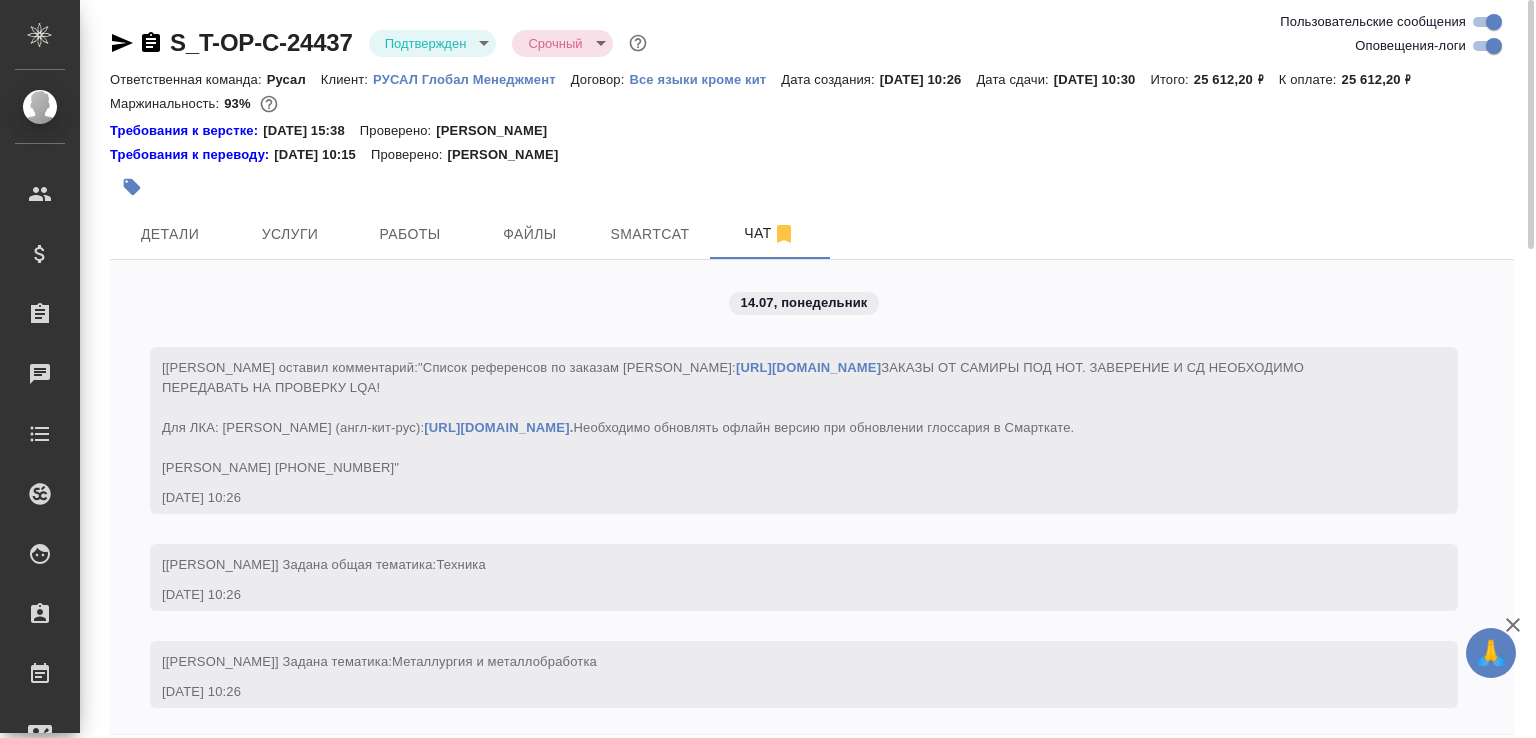 scroll, scrollTop: 2807, scrollLeft: 0, axis: vertical 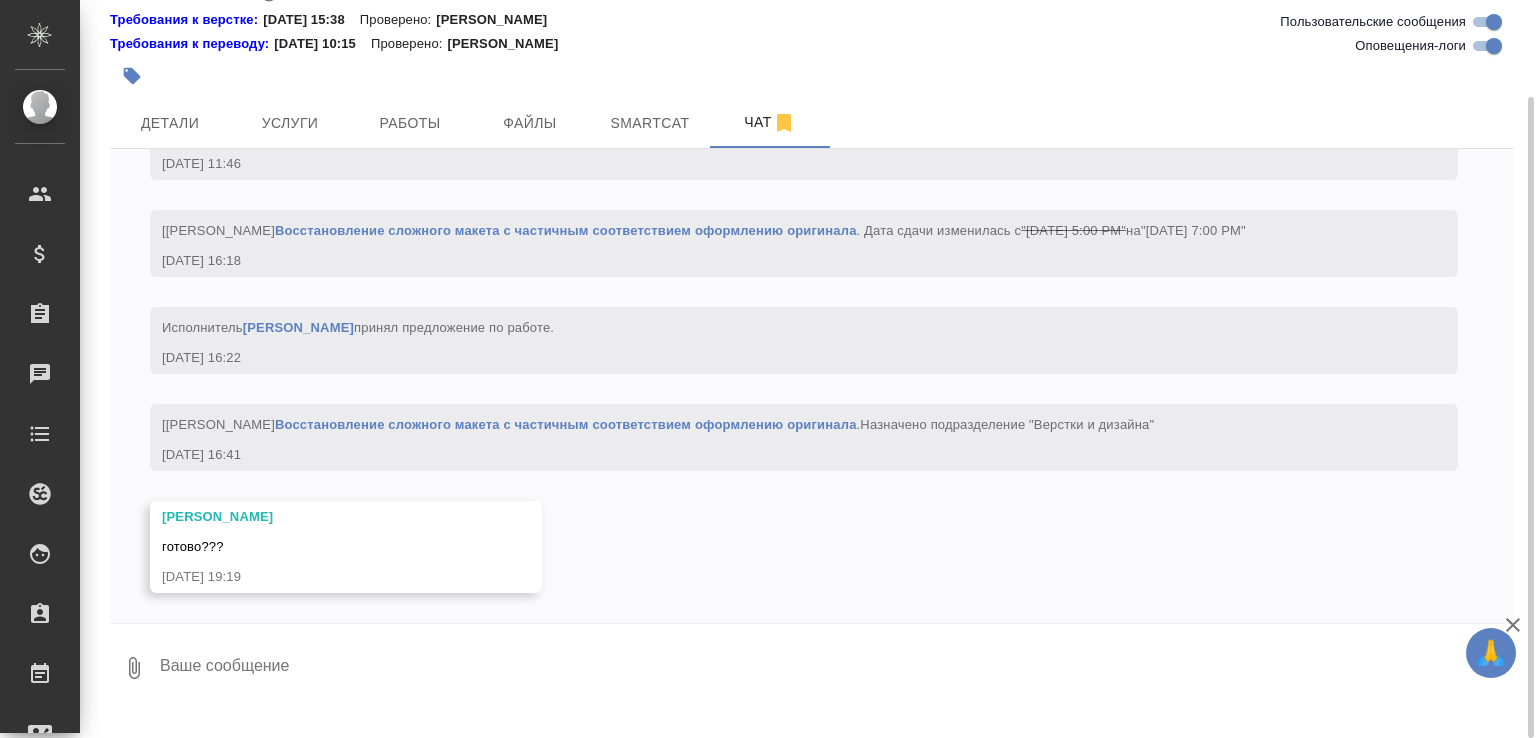 click at bounding box center (836, 668) 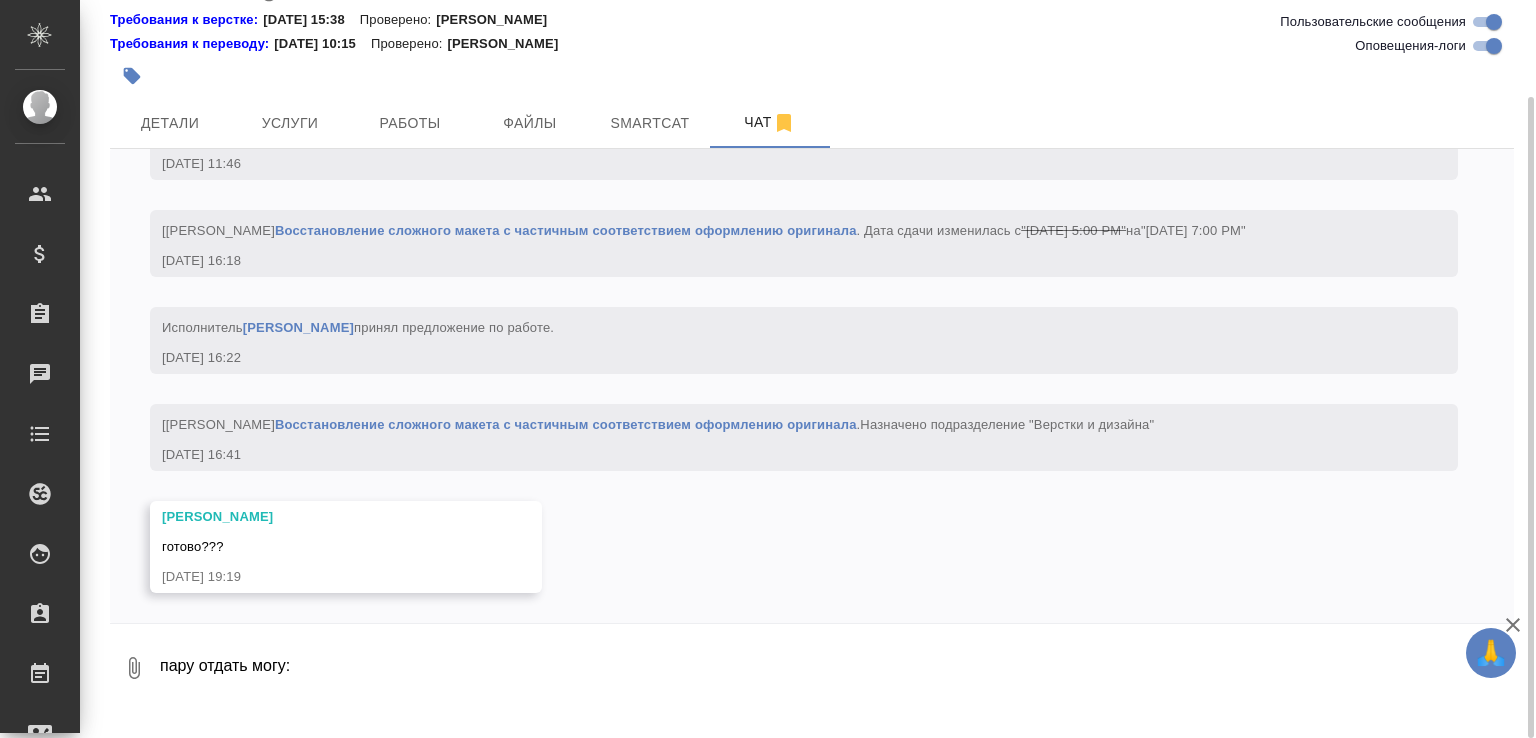 paste on "https://drive.awatera.com/apps/files/files?dir=/Shares/%D0%A2-%D0%9E%D0%9F-%D0%A1_%D0%A0%D1%83%D1%81%D0%B0%D0%BB%20%D0%93%D0%BB%D0%BE%D0%B1%D0%B0%D0%BB%20%D0%9C%D0%B5%D0%BD%D0%B5%D0%B4%D0%B6%D0%BC%D0%B5%D0%BD%D1%82/Orders/S_T-OP-C-24437/ForTranslation" 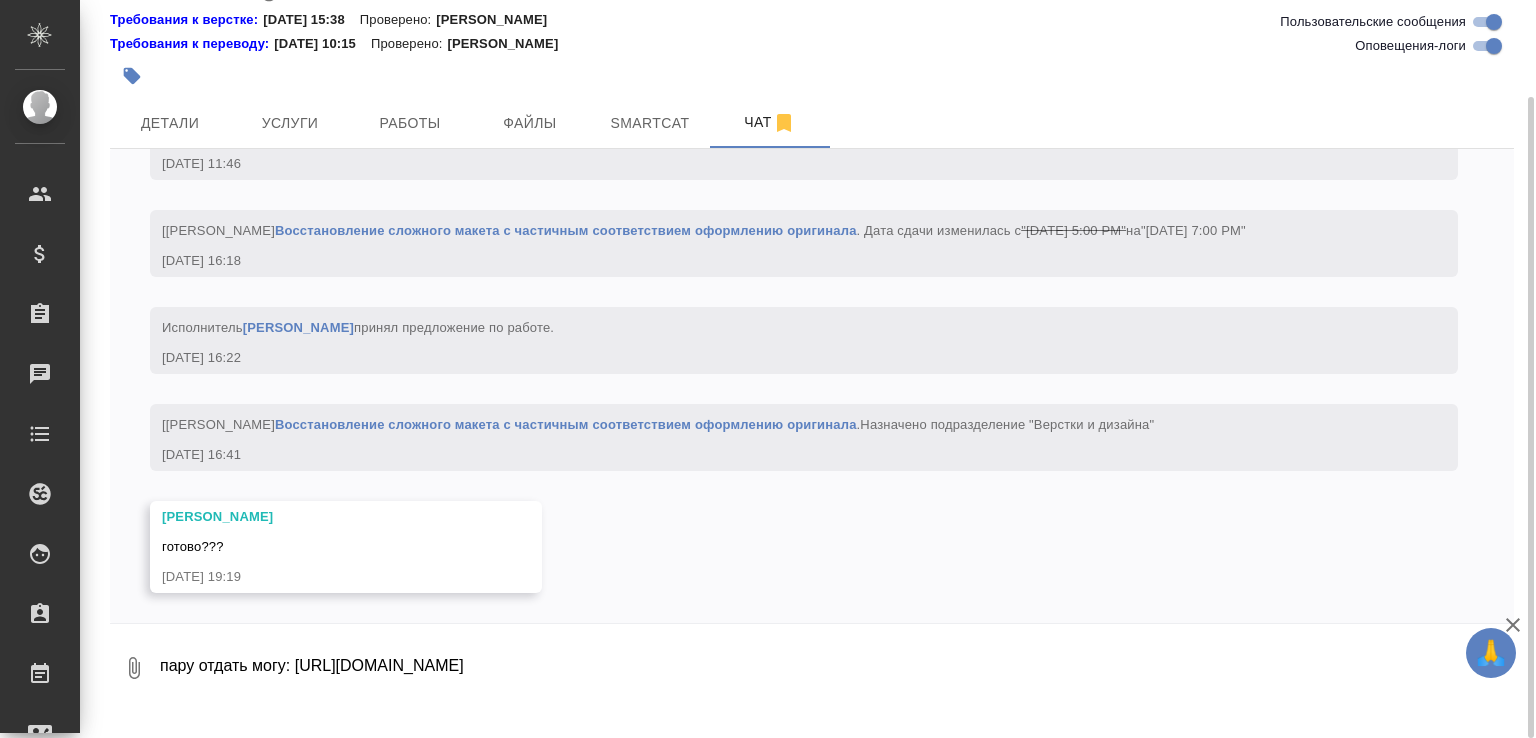 scroll, scrollTop: 13, scrollLeft: 0, axis: vertical 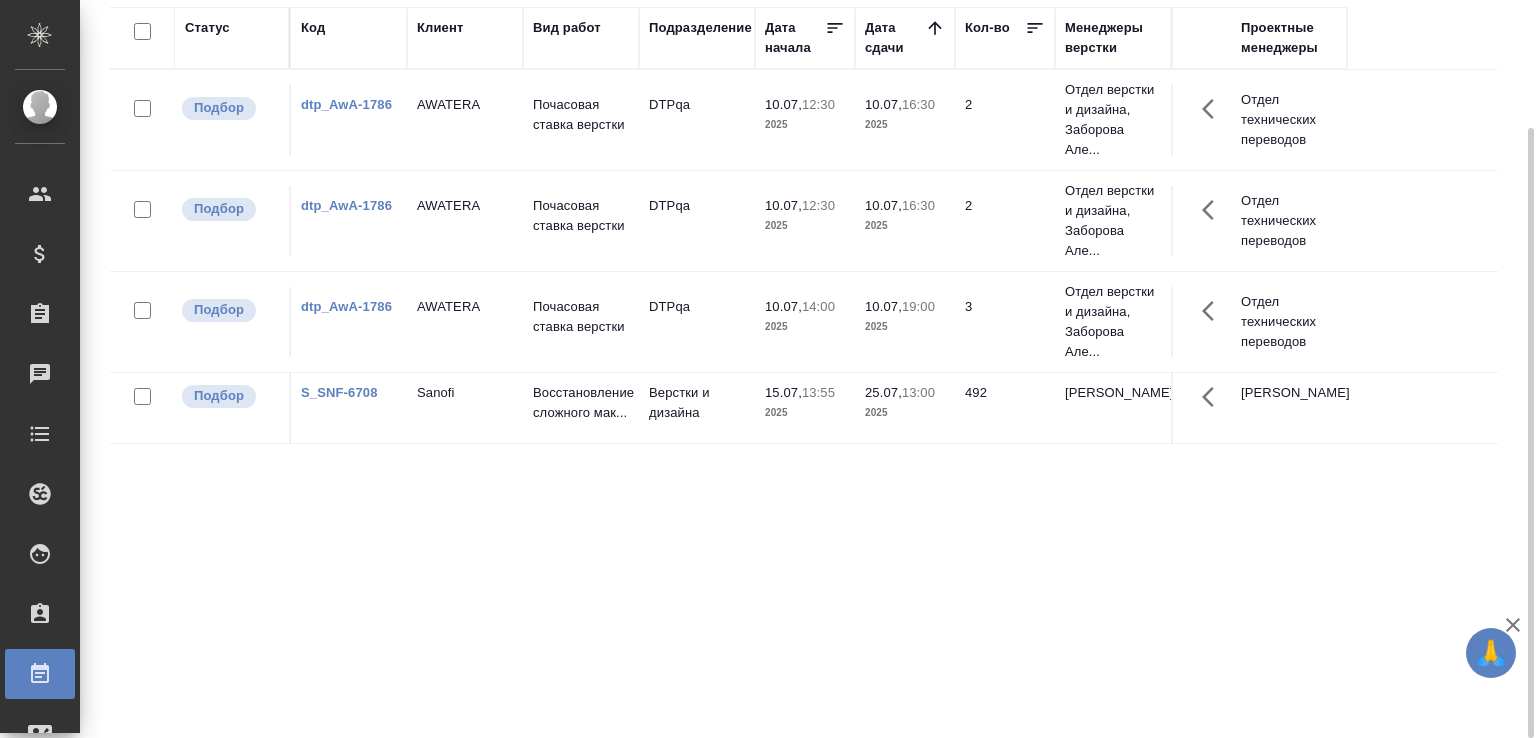 click on "Статус Код Клиент Вид работ Подразделение Дата начала Дата сдачи Кол-во Менеджеры верстки   Проектные менеджеры Подбор dtp_AwA-1786 AWATERA Почасовая ставка верстки DTPqa 10.07,  12:30 2025 10.07,  16:30 2025 2 Отдел верстки и дизайна, [PERSON_NAME] Але... Отдел технических переводов Подбор dtp_AwA-1786 AWATERA Почасовая ставка верстки DTPqa 10.07,  12:30 2025 10.07,  16:30 2025 2 Отдел верстки и дизайна, [PERSON_NAME] Але... Отдел технических переводов Подбор dtp_AwA-1786 AWATERA Почасовая ставка верстки DTPqa 10.07,  14:00 2025 10.07,  19:00 2025 3 Отдел верстки и дизайна, [PERSON_NAME] Але... Отдел технических переводов Подбор S_SNF-6708 Sanofi 15.07,  13:55 2025 25.07,  492" at bounding box center [804, 367] 